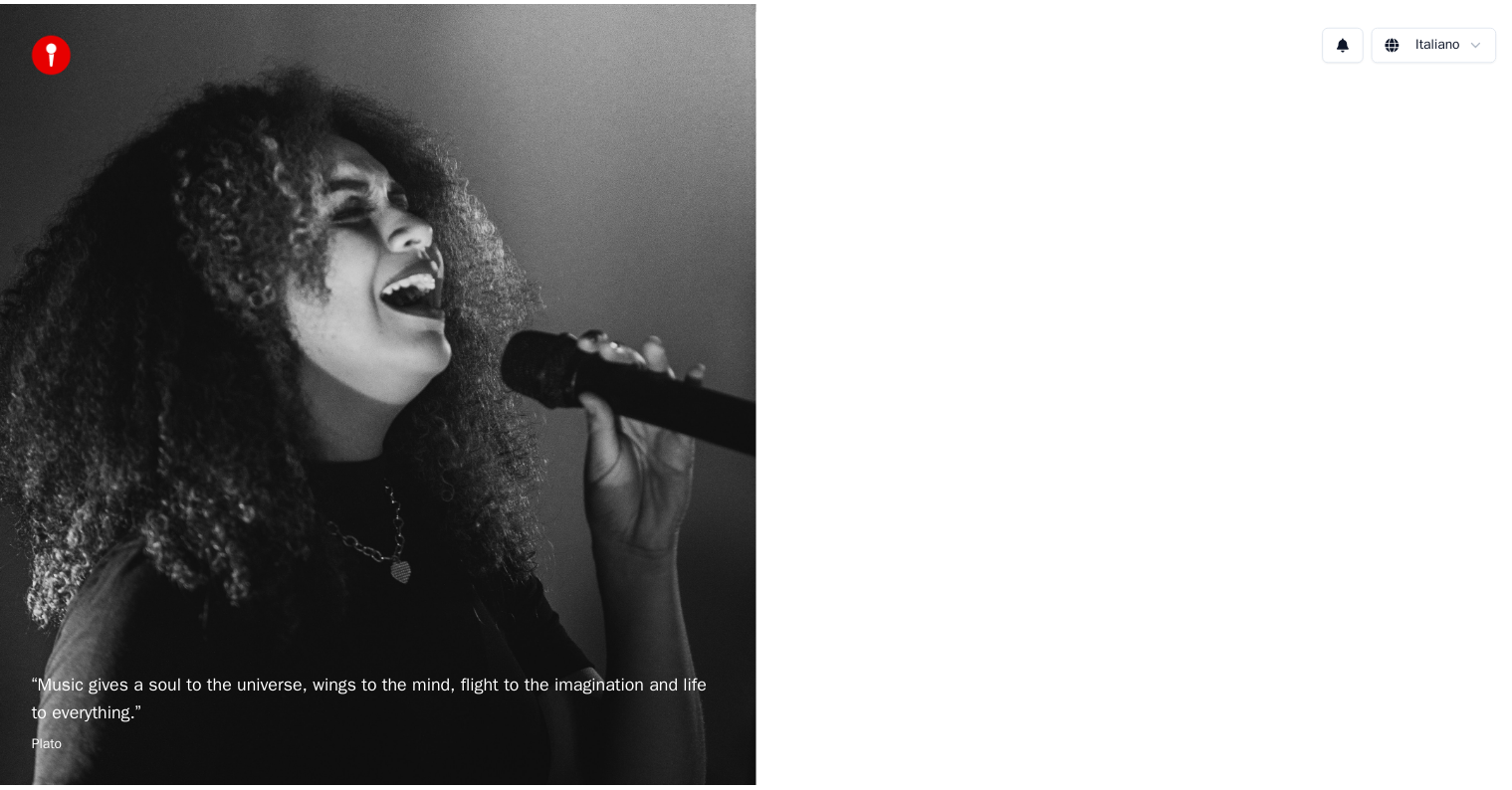 scroll, scrollTop: 0, scrollLeft: 0, axis: both 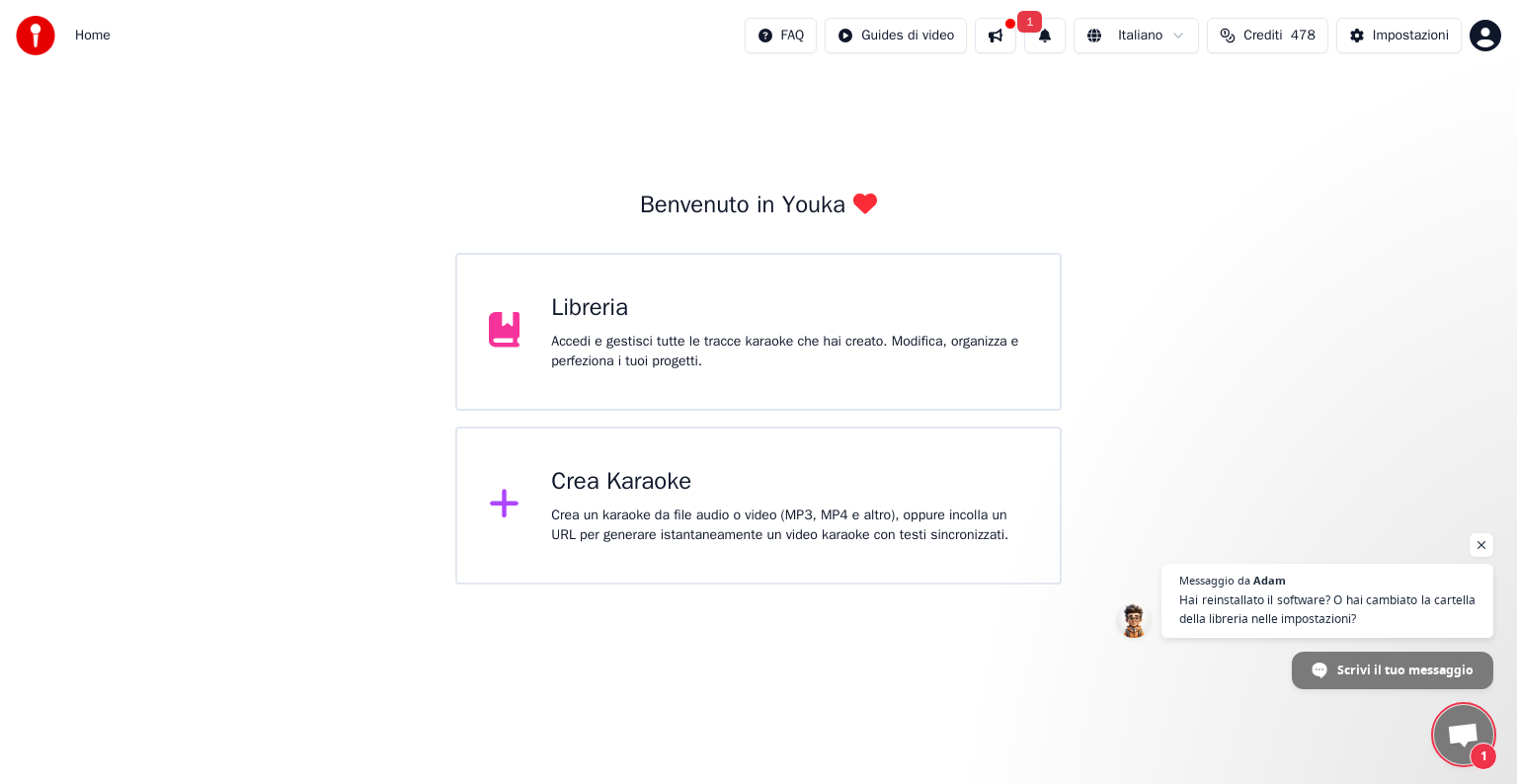click on "Accedi e gestisci tutte le tracce karaoke che hai creato. Modifica, organizza e perfeziona i tuoi progetti." at bounding box center (789, 352) 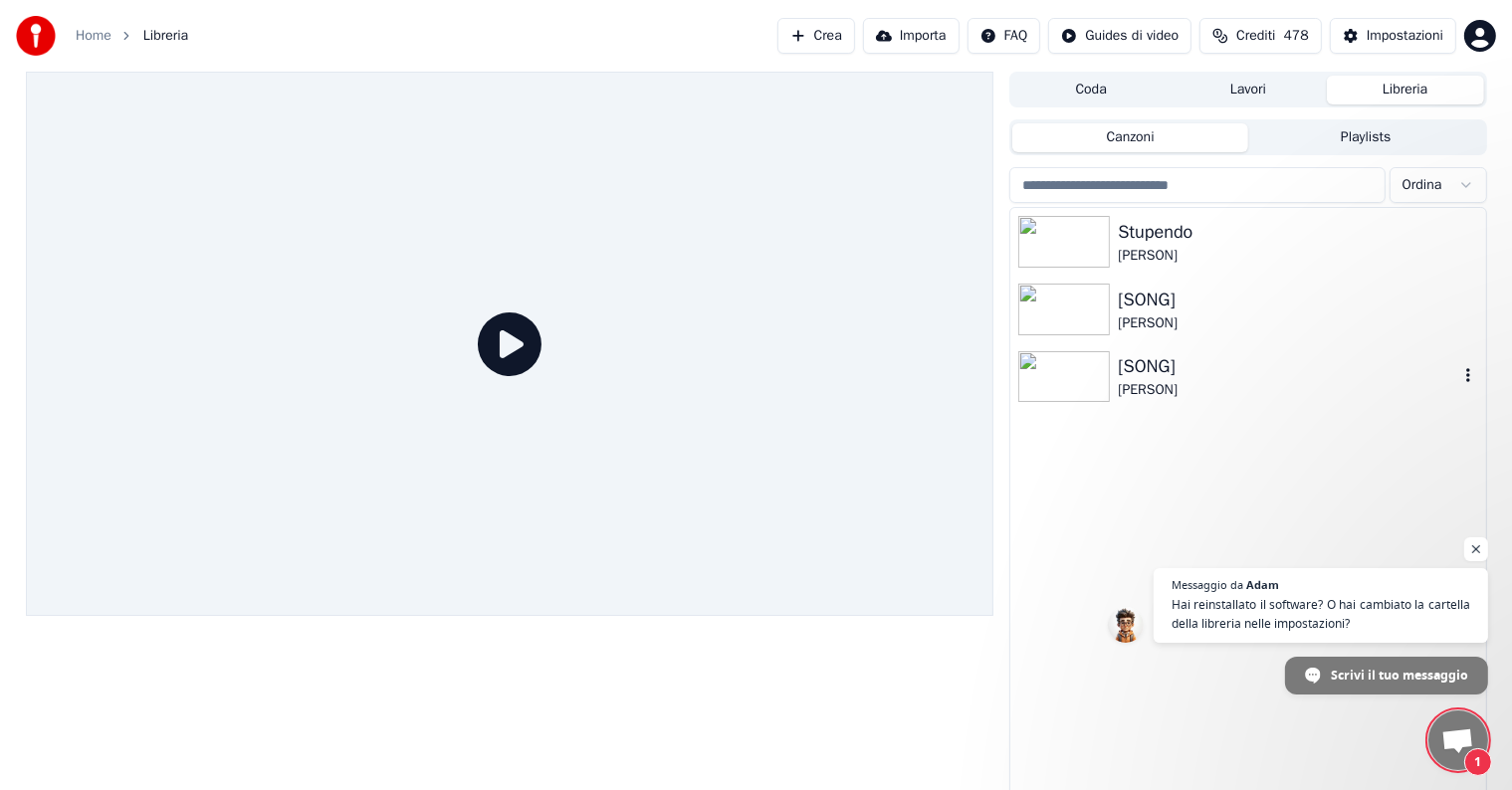 click at bounding box center (1064, 377) 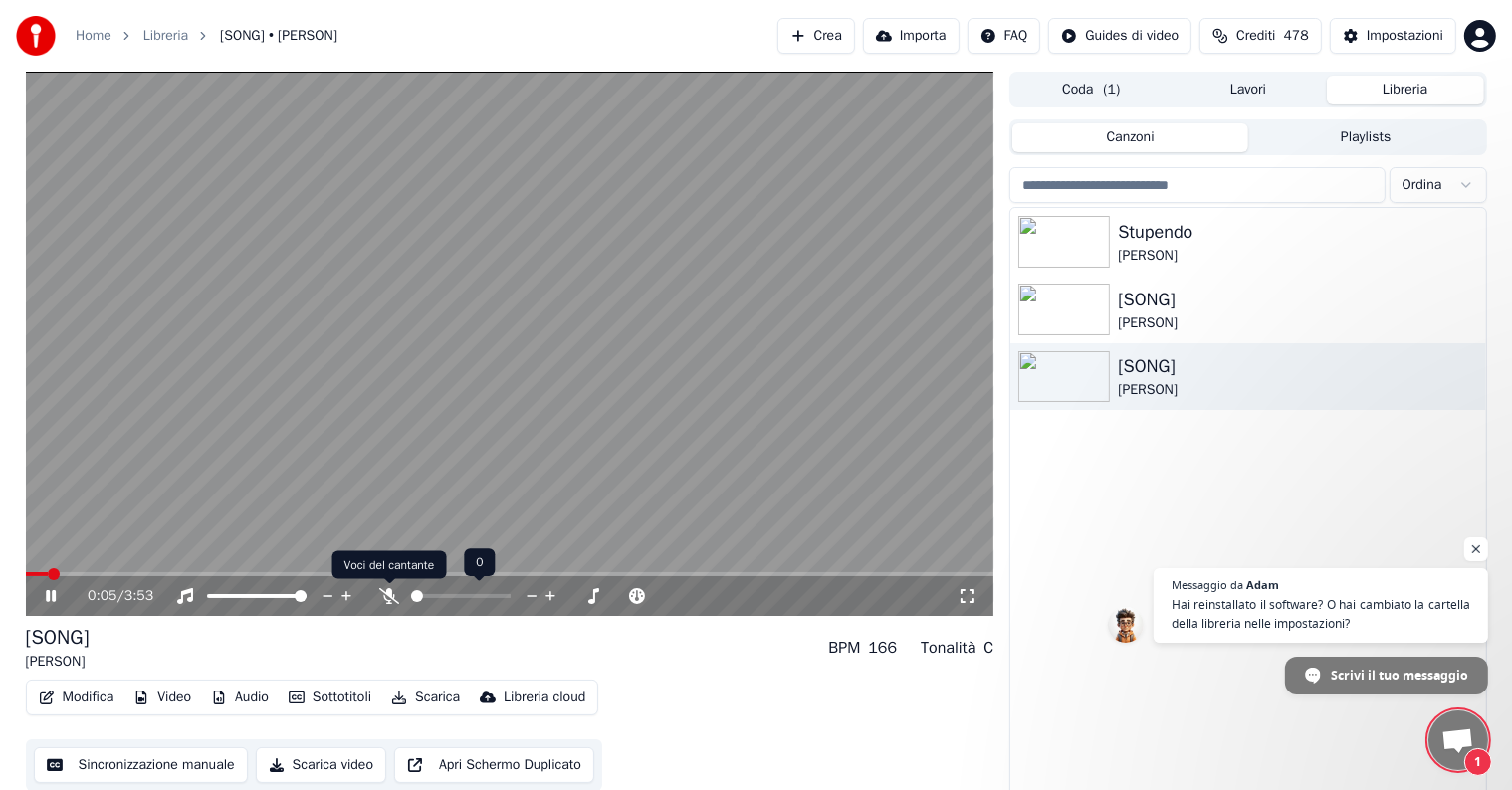 click 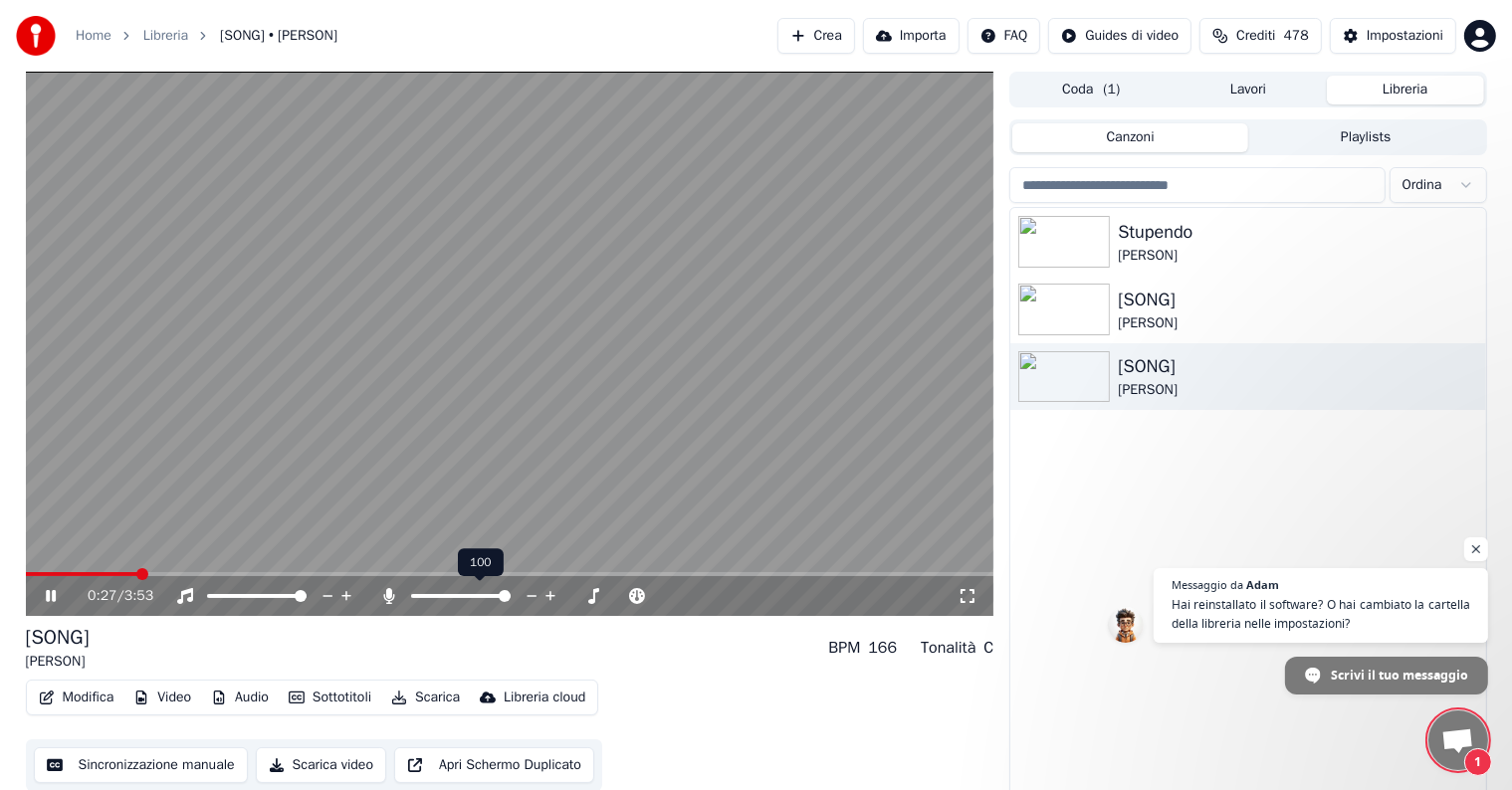 click 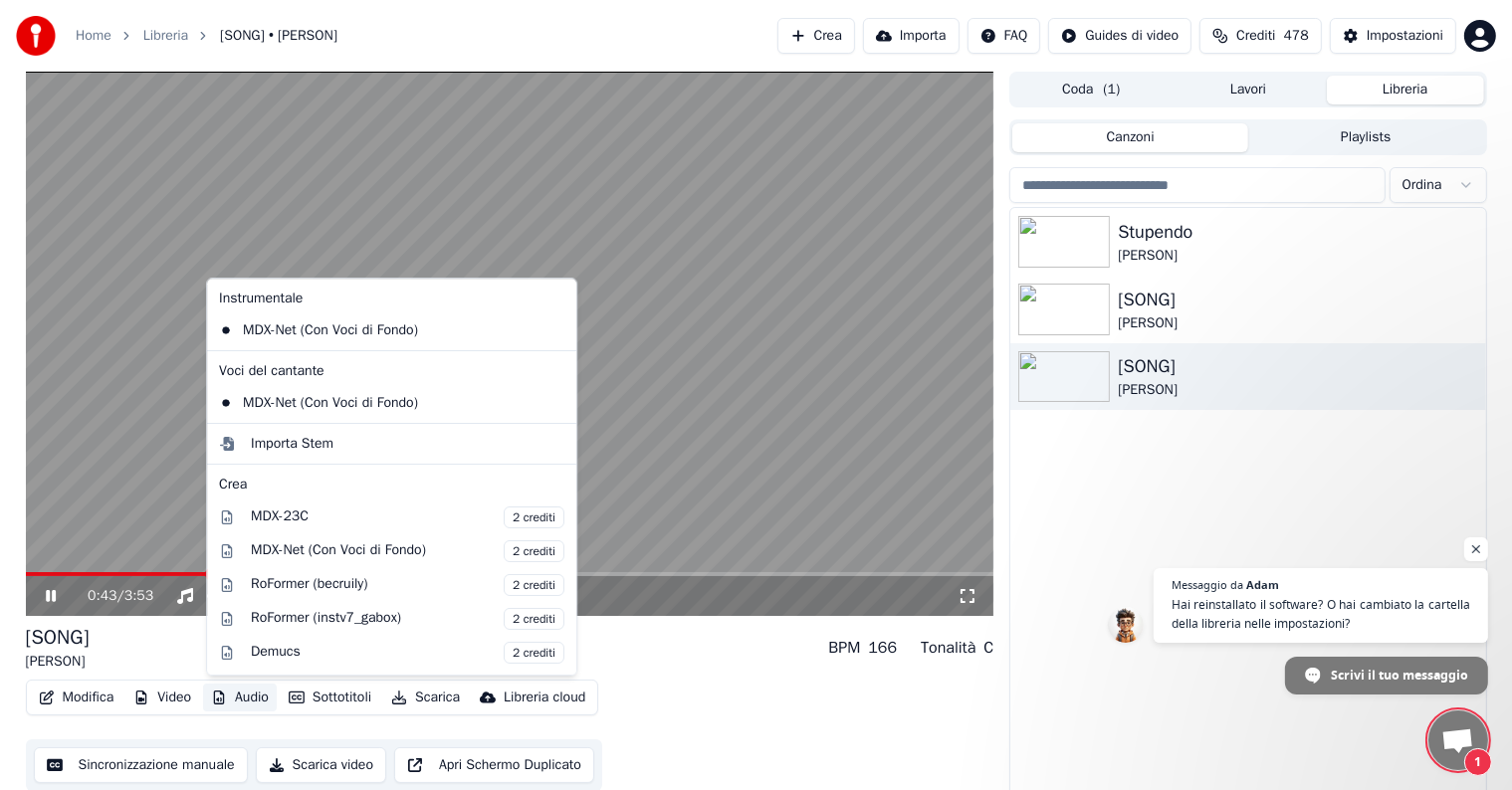 click on "Audio" at bounding box center (240, 697) 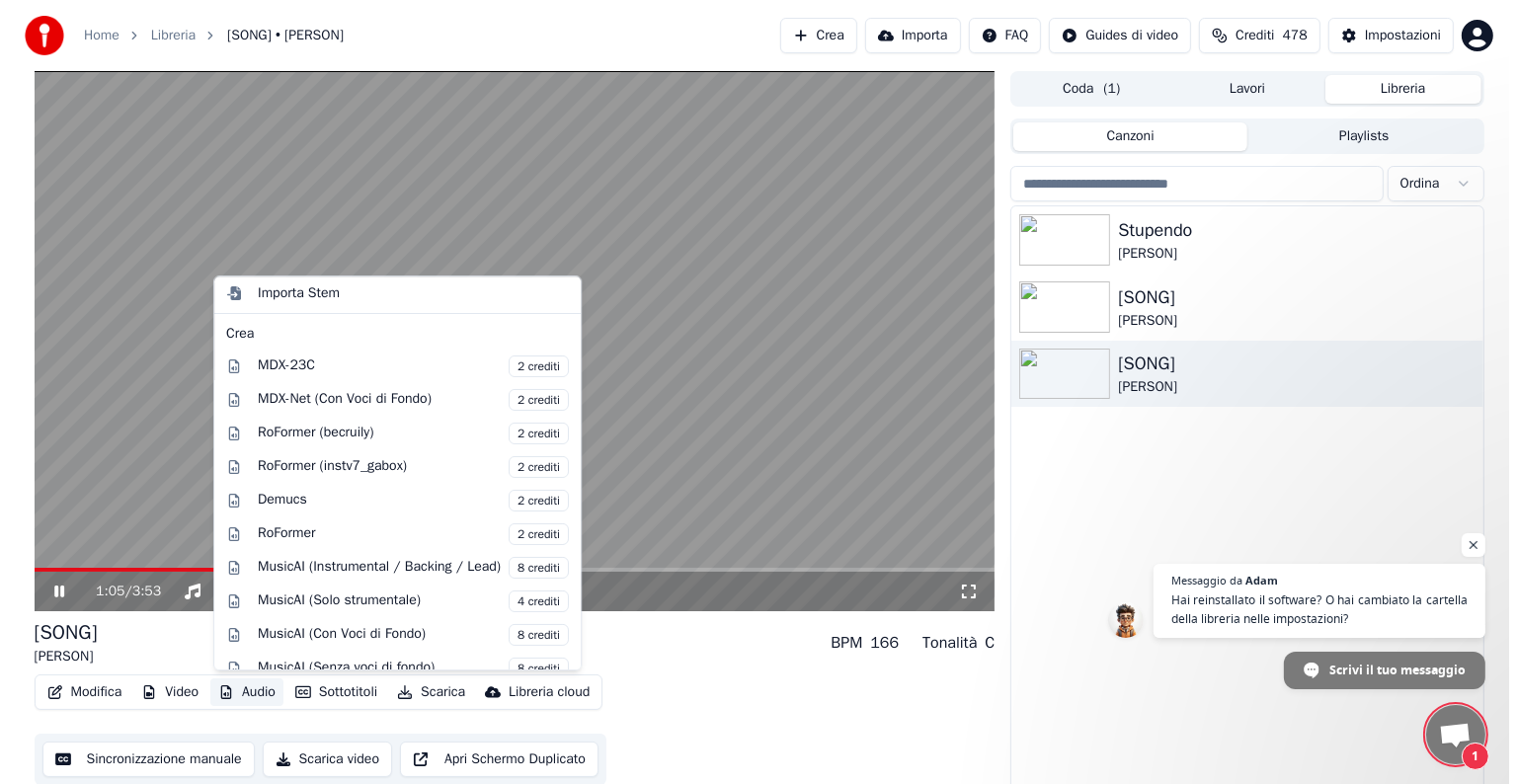 scroll, scrollTop: 162, scrollLeft: 0, axis: vertical 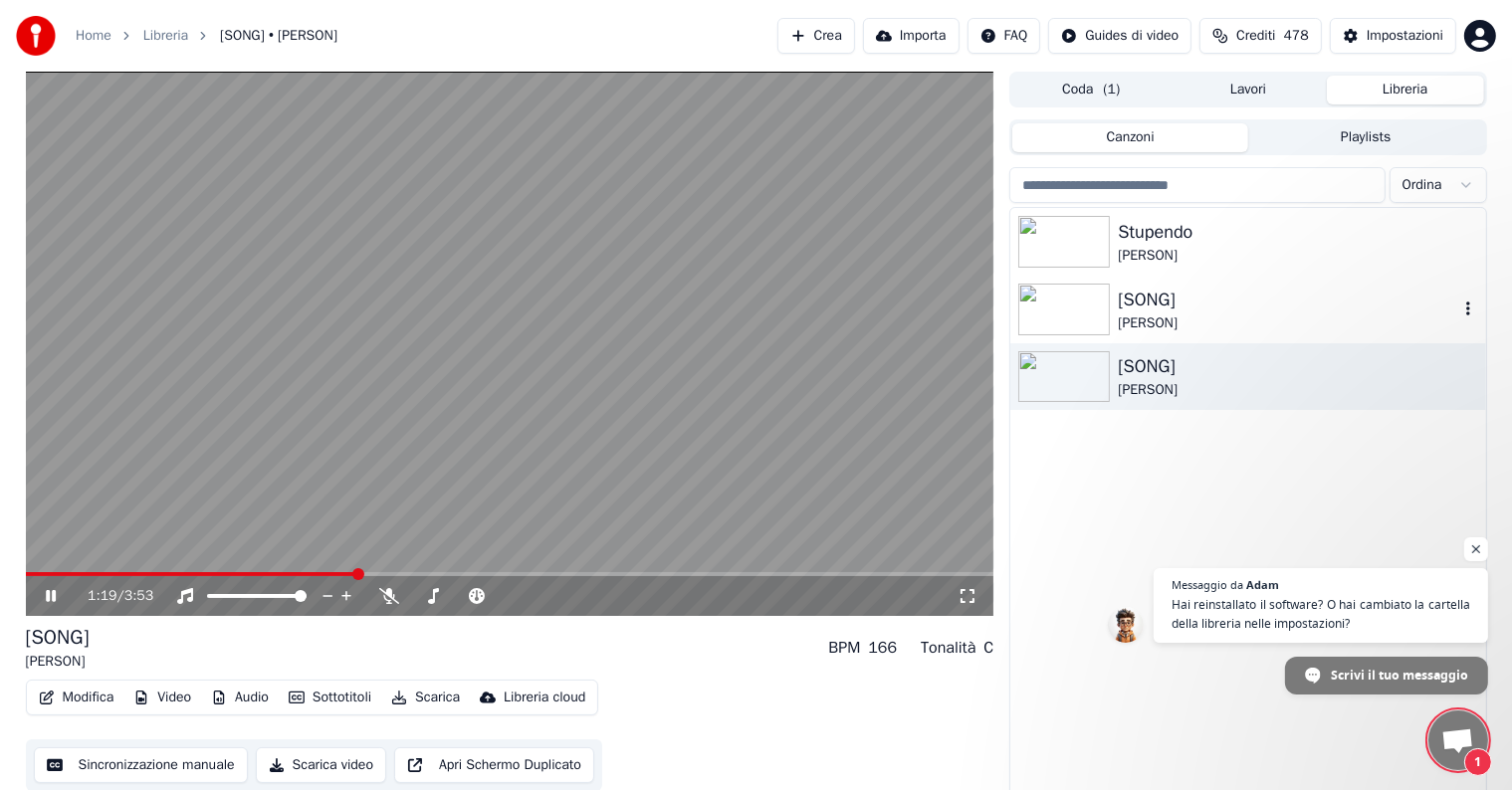 click at bounding box center [1064, 309] 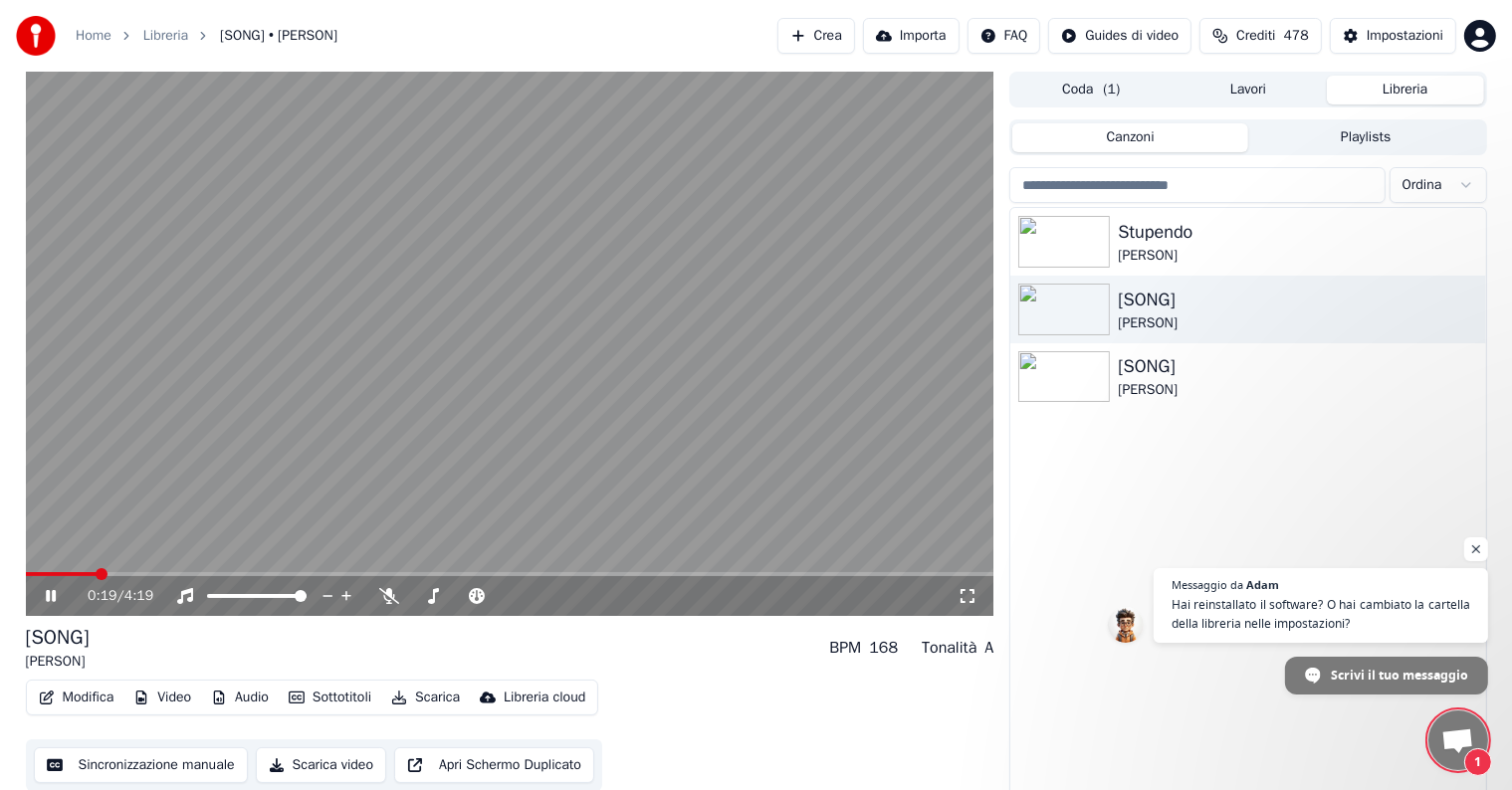 click at bounding box center (510, 574) 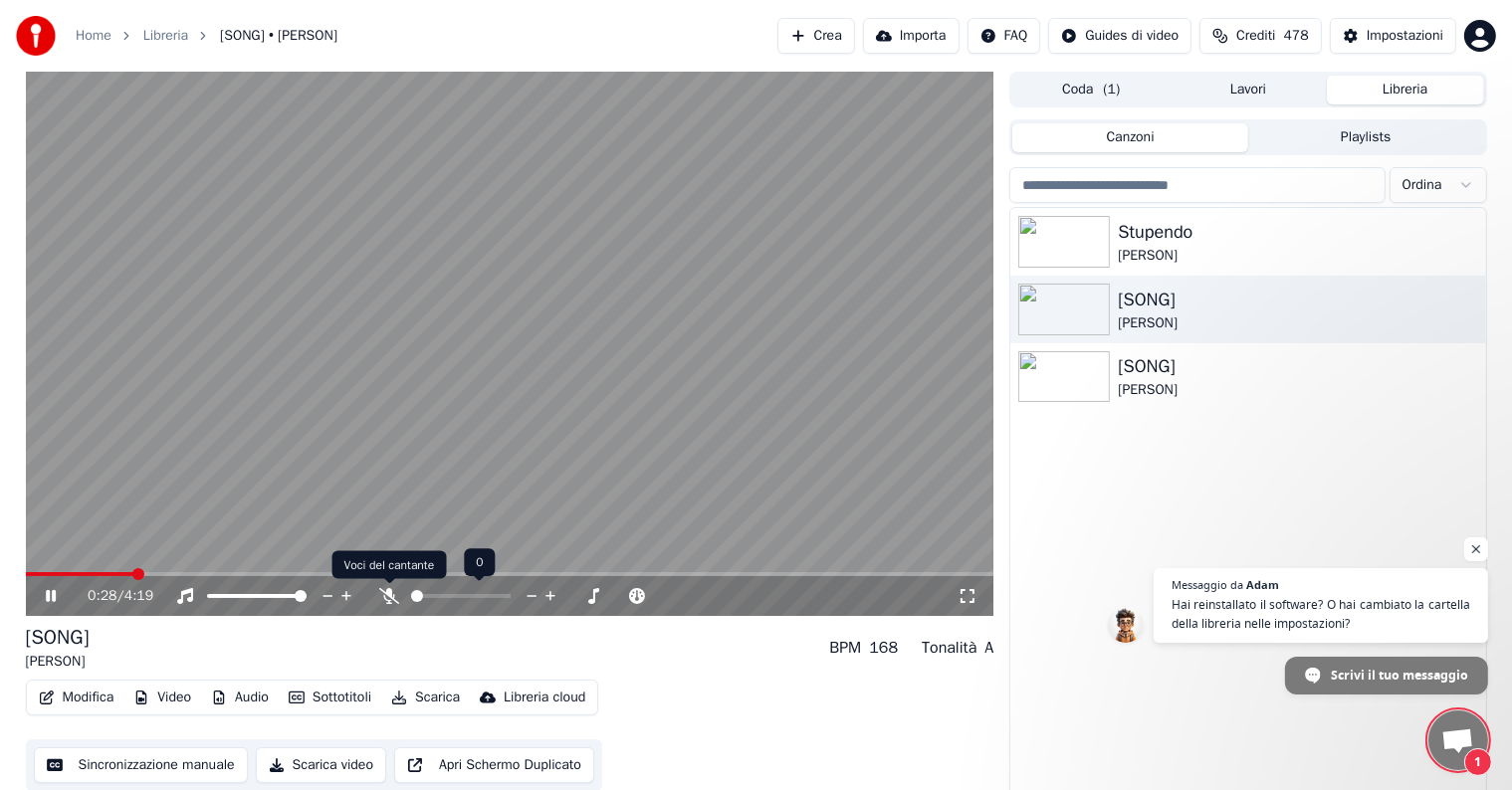 click 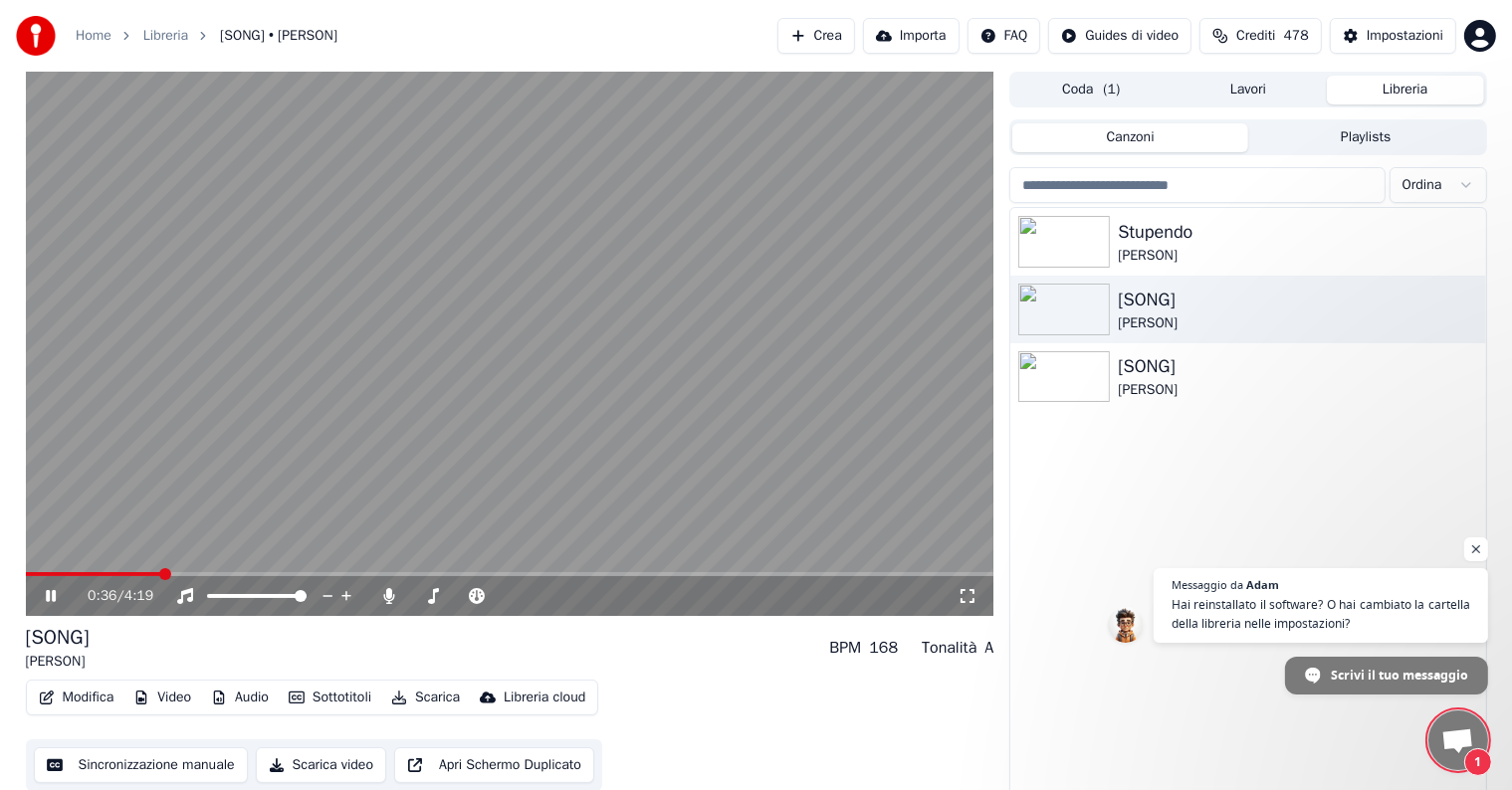 click 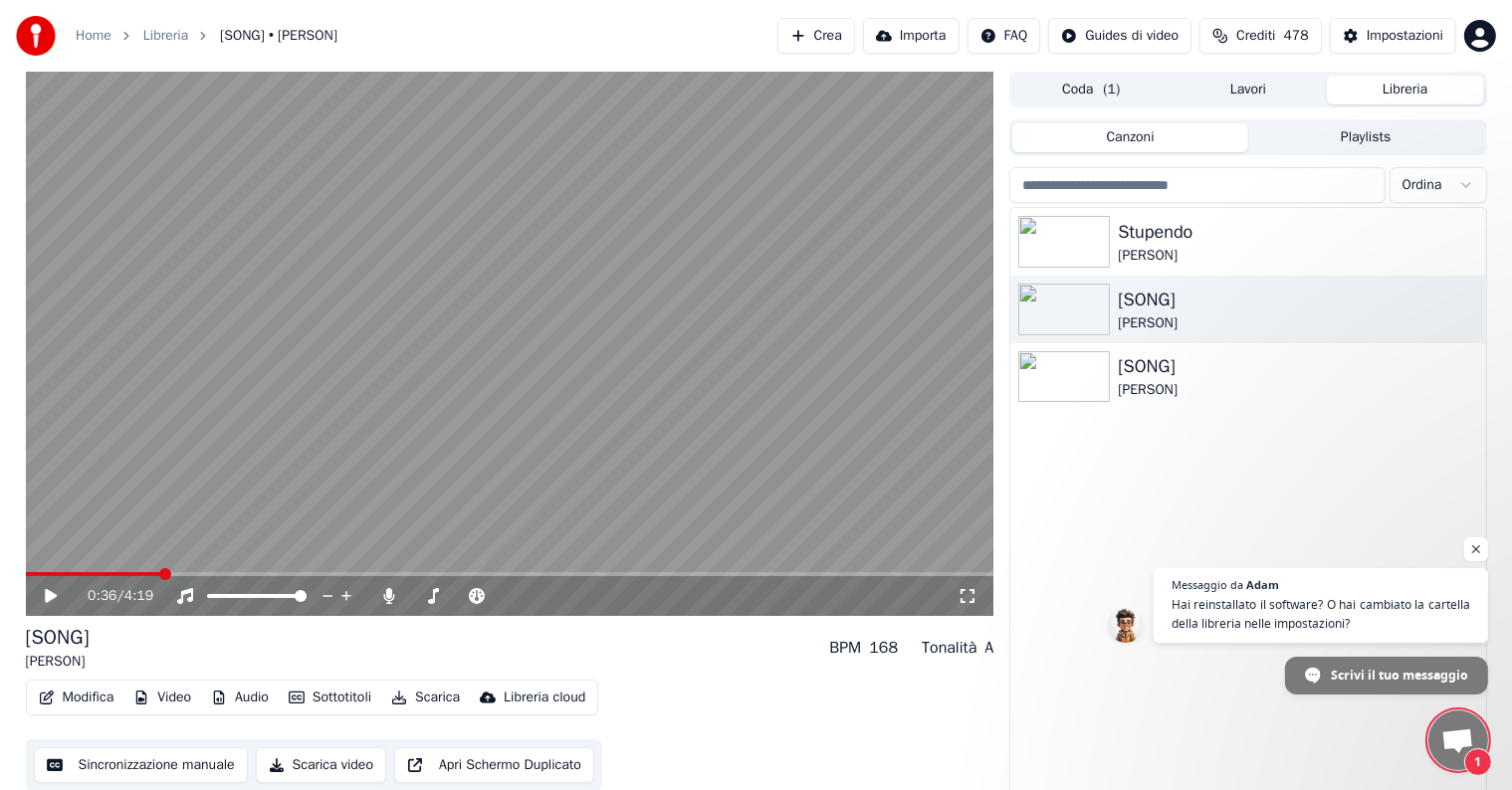 click on "Crea" at bounding box center (816, 36) 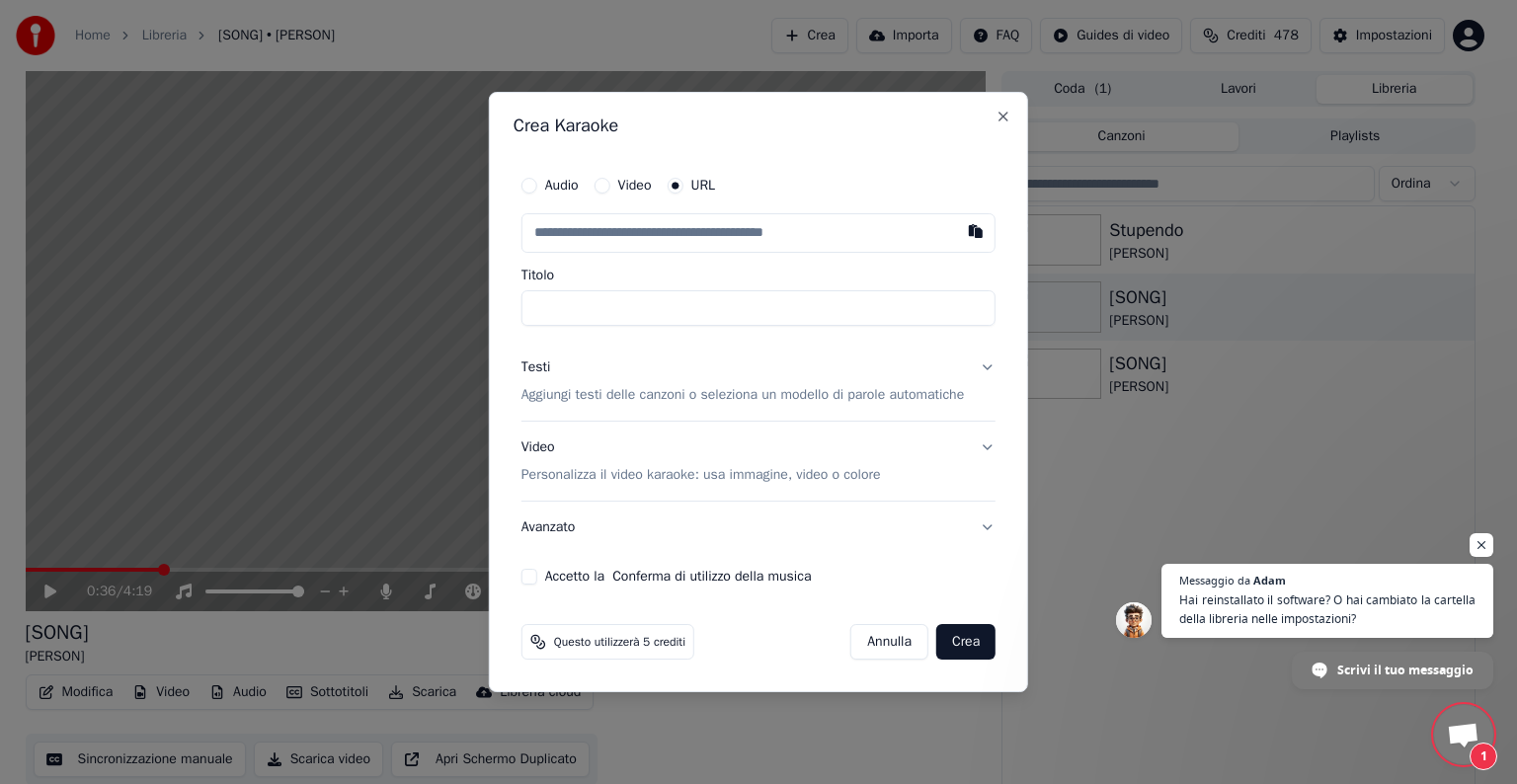 type on "**********" 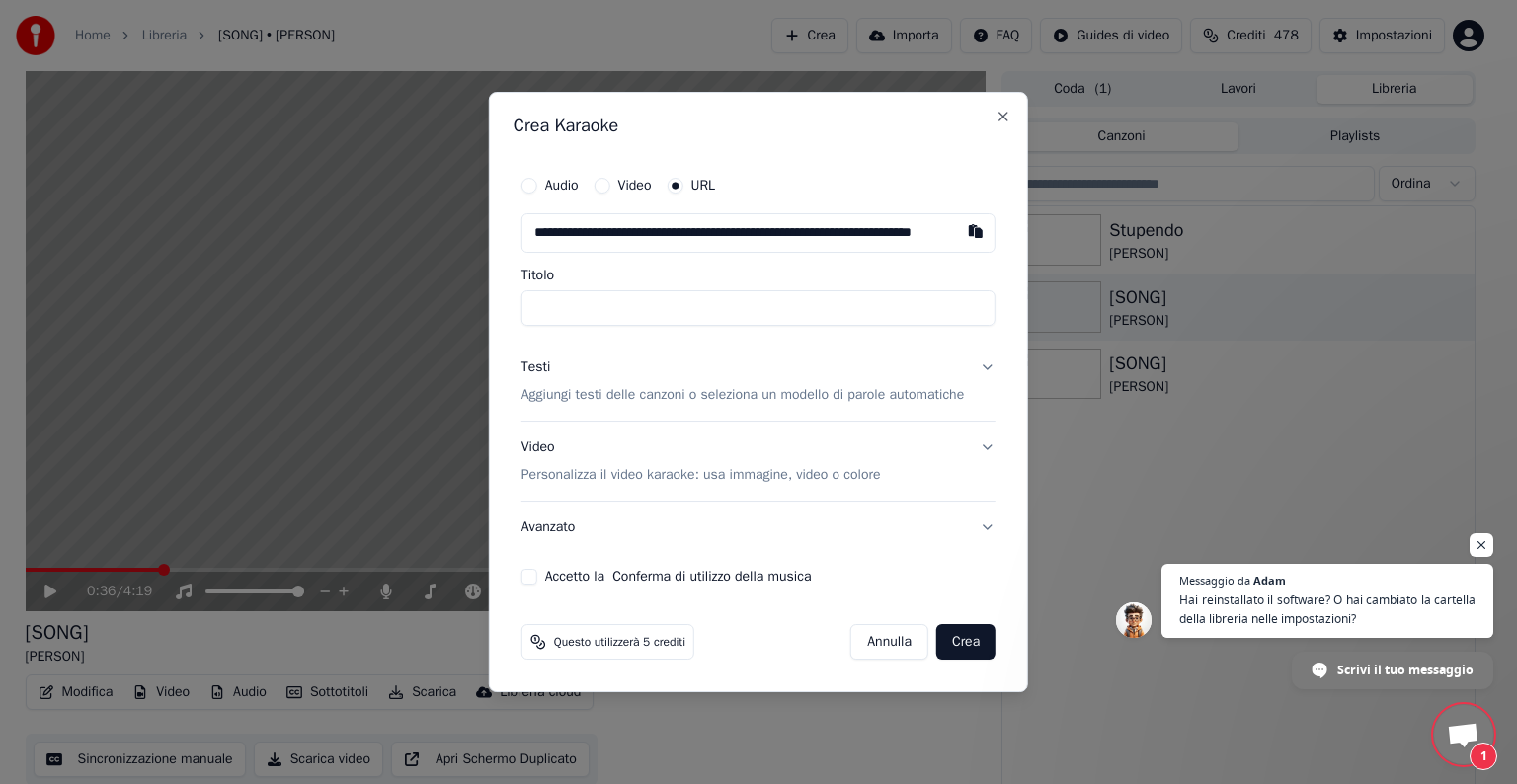 scroll, scrollTop: 0, scrollLeft: 48, axis: horizontal 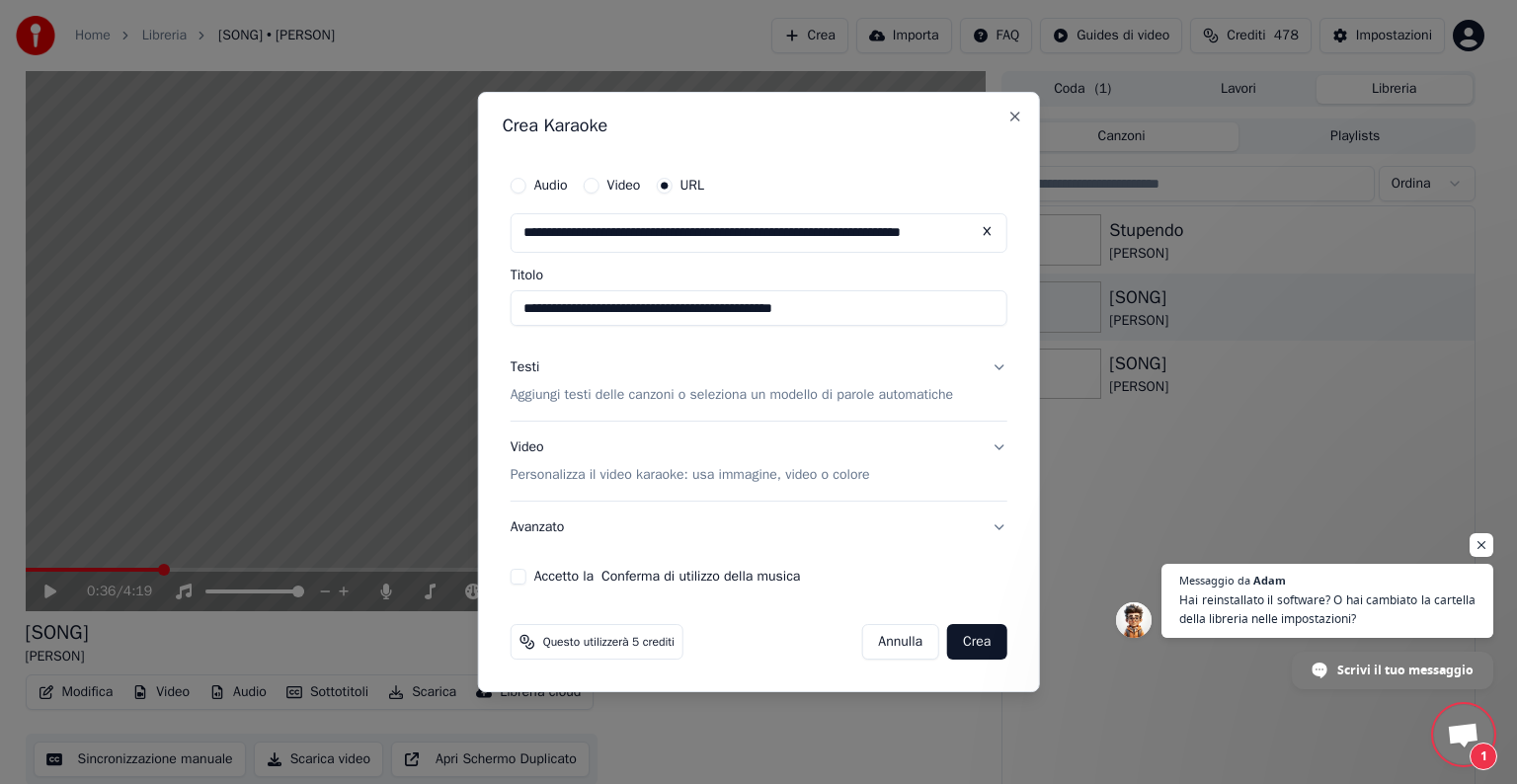 type on "**********" 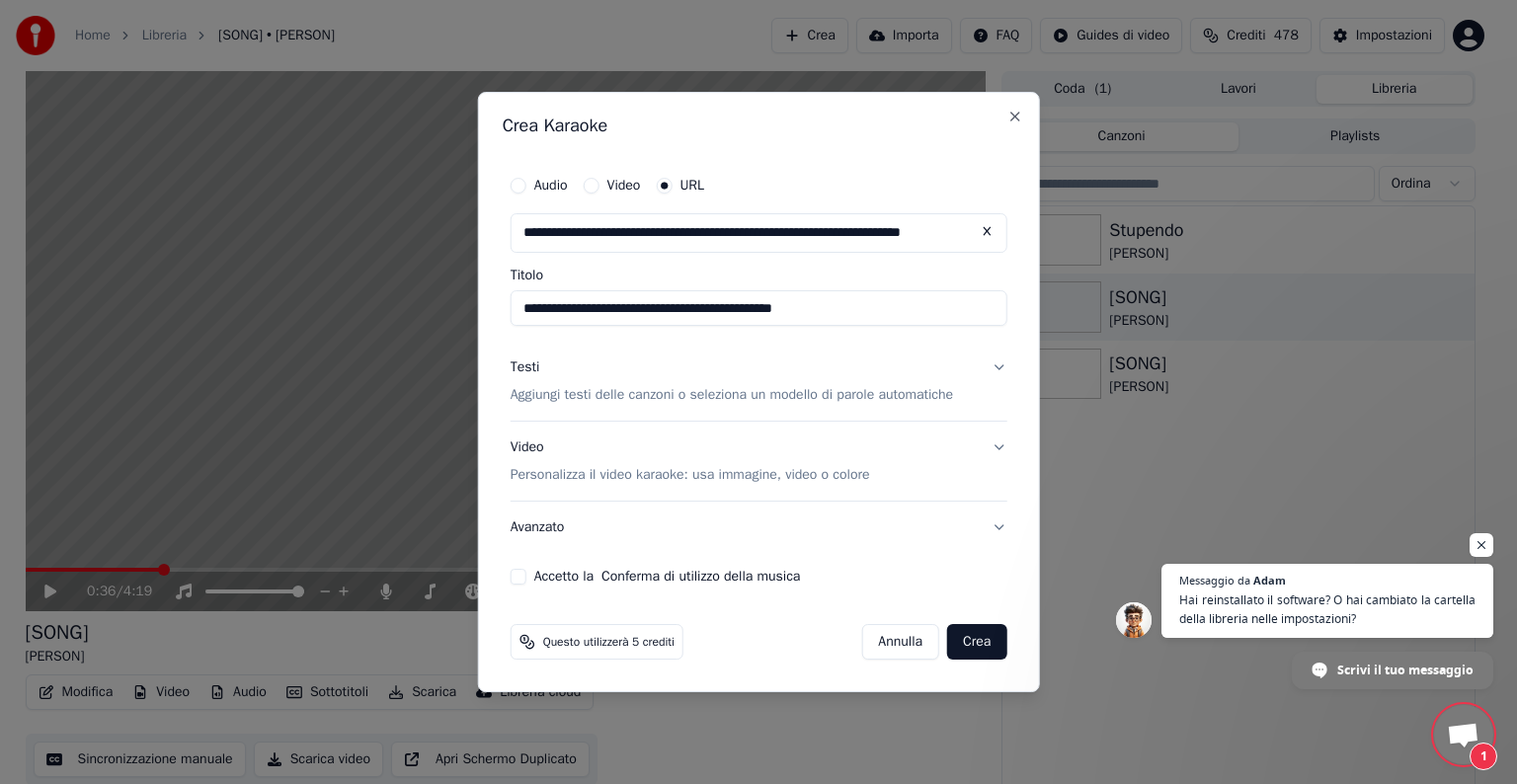 type on "**********" 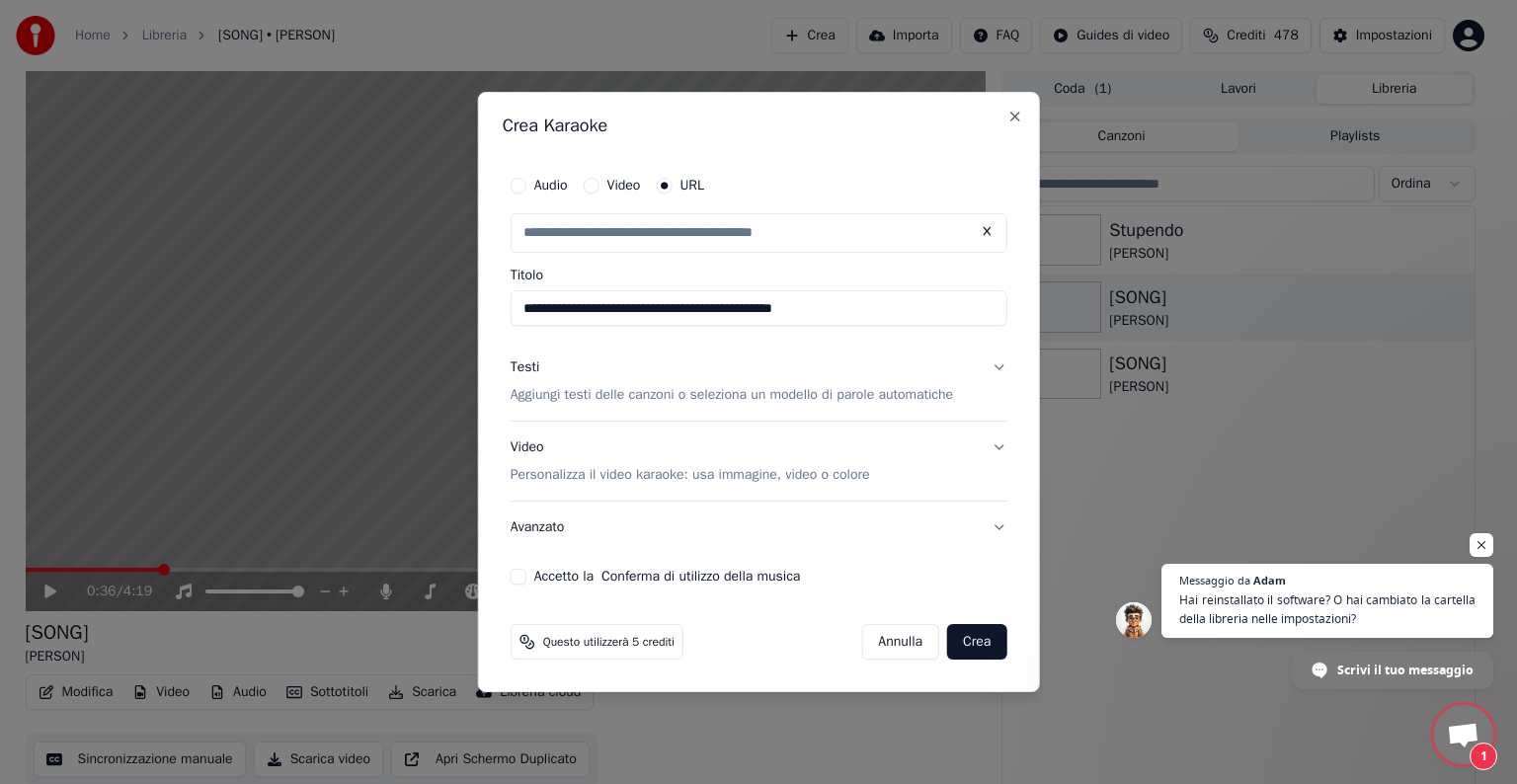 scroll, scrollTop: 0, scrollLeft: 0, axis: both 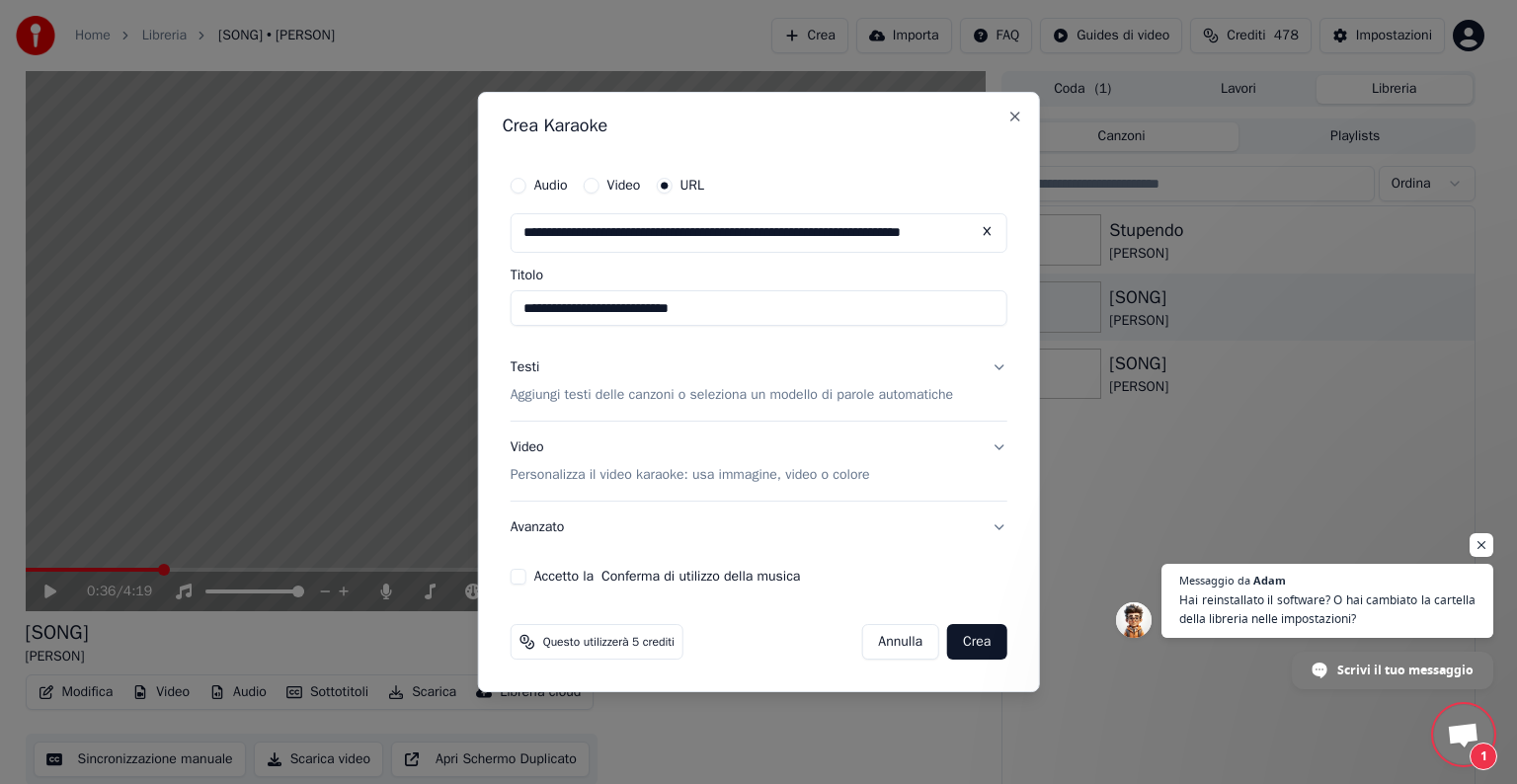 type on "**********" 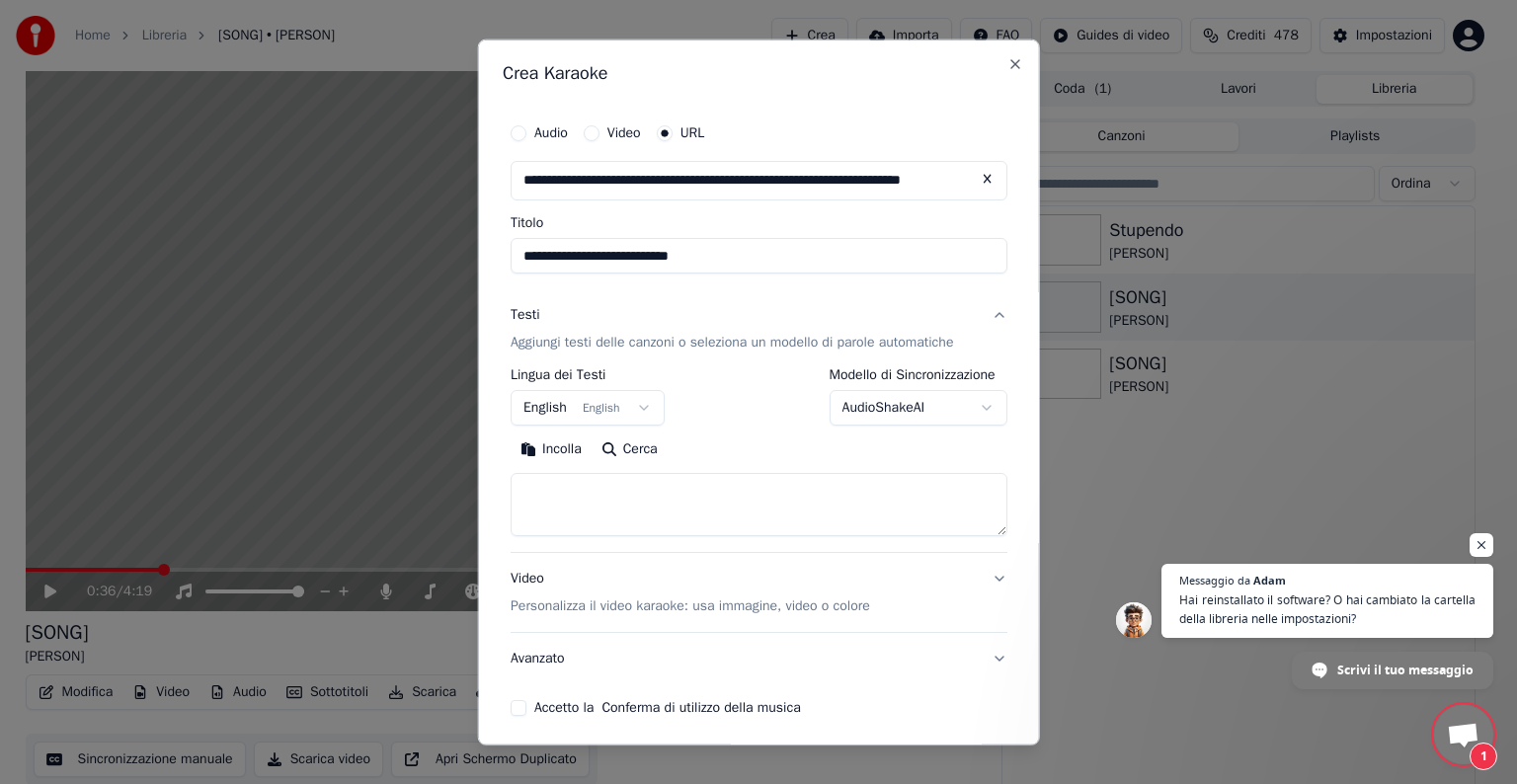 click on "Cerca" at bounding box center (628, 449) 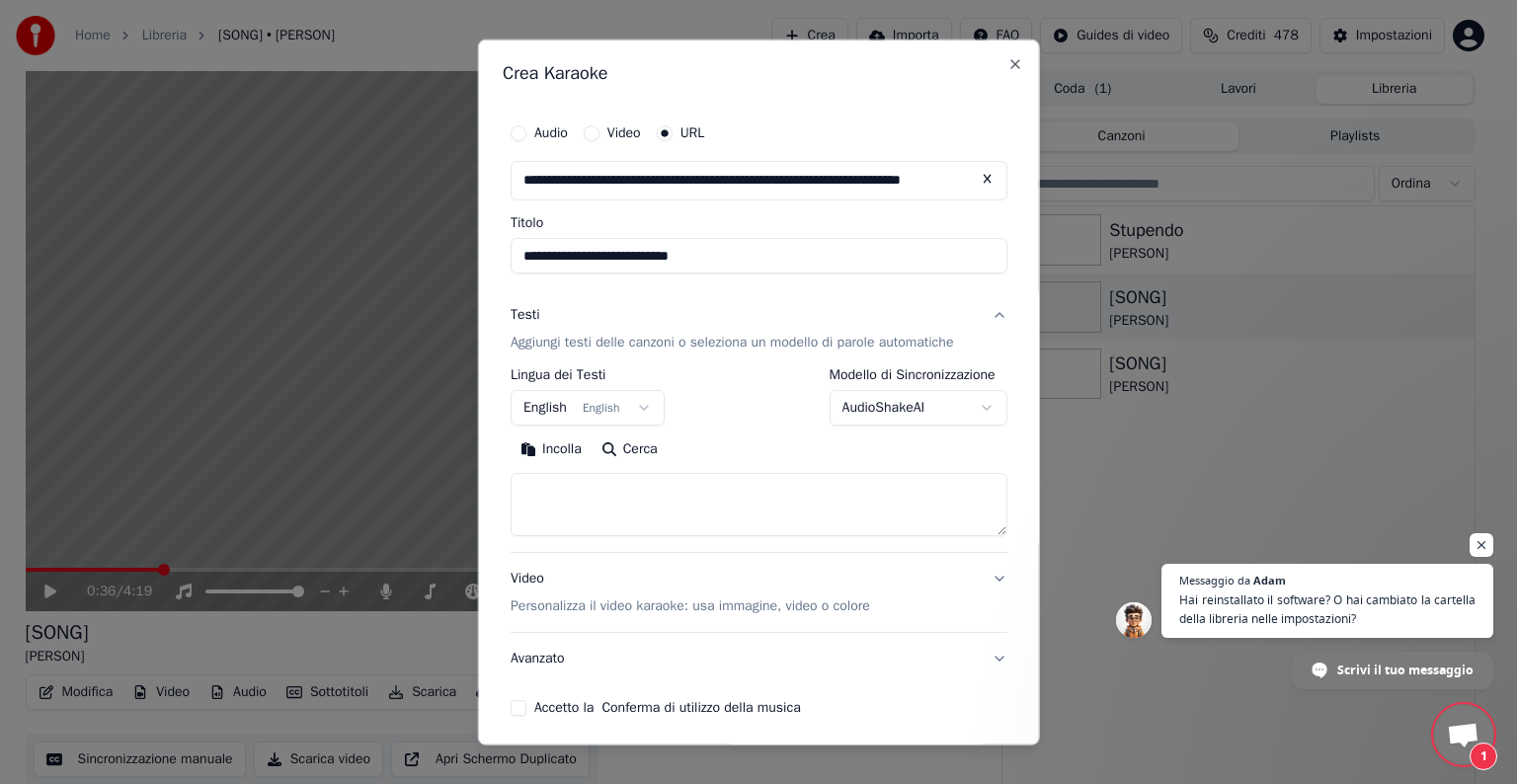 scroll, scrollTop: 77, scrollLeft: 0, axis: vertical 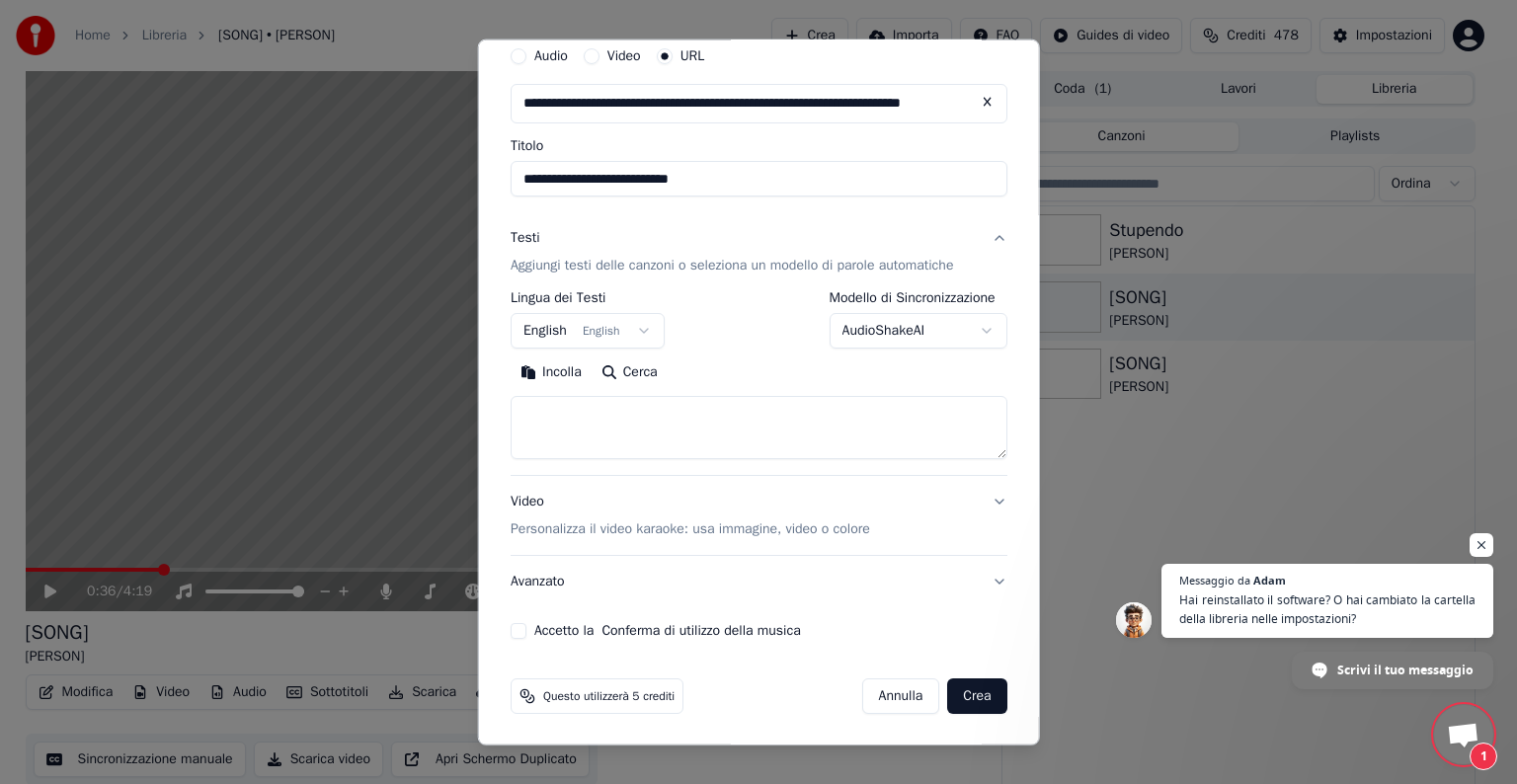 click on "Accetto la   Conferma di utilizzo della musica" at bounding box center (519, 631) 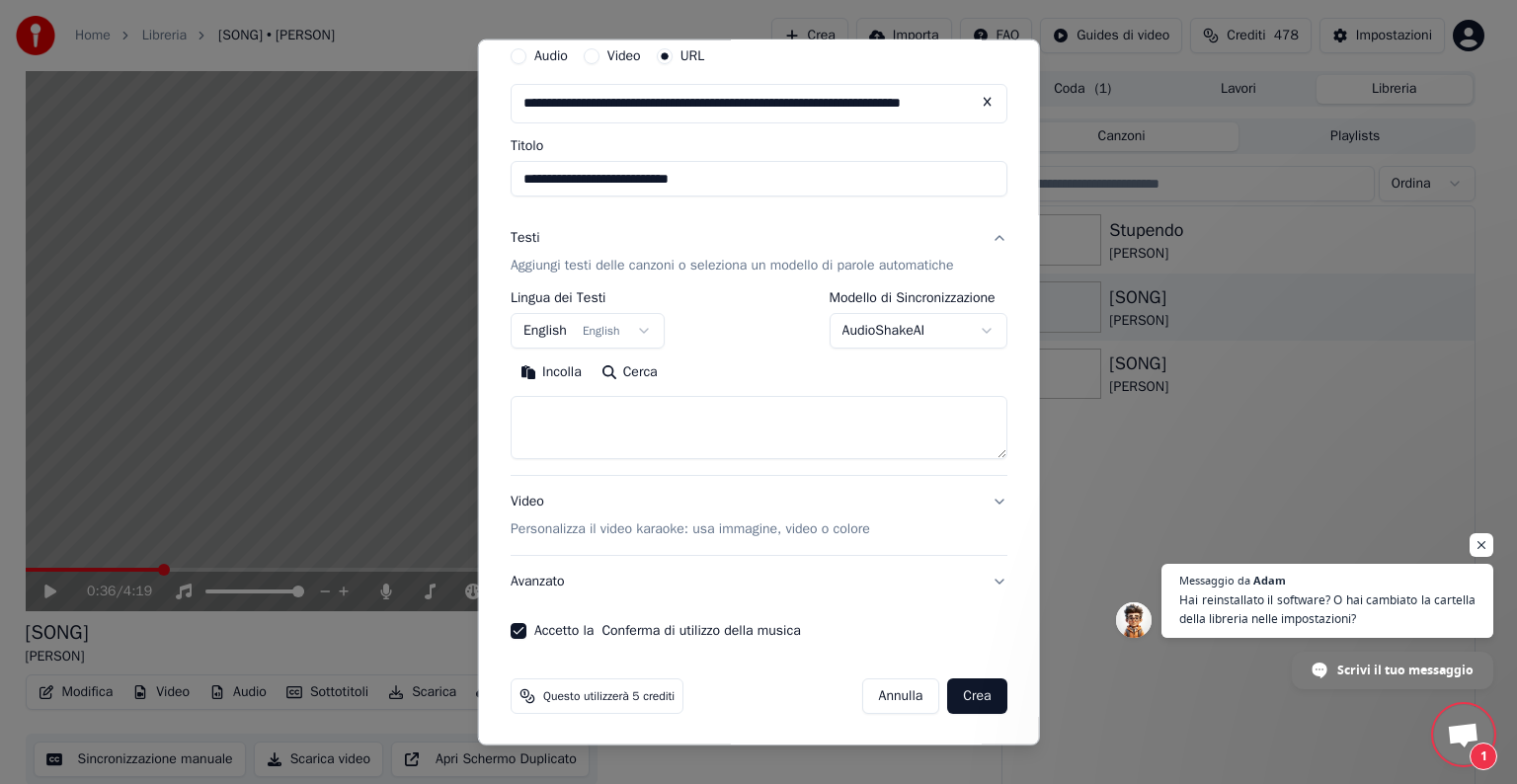 click on "Crea" at bounding box center [977, 696] 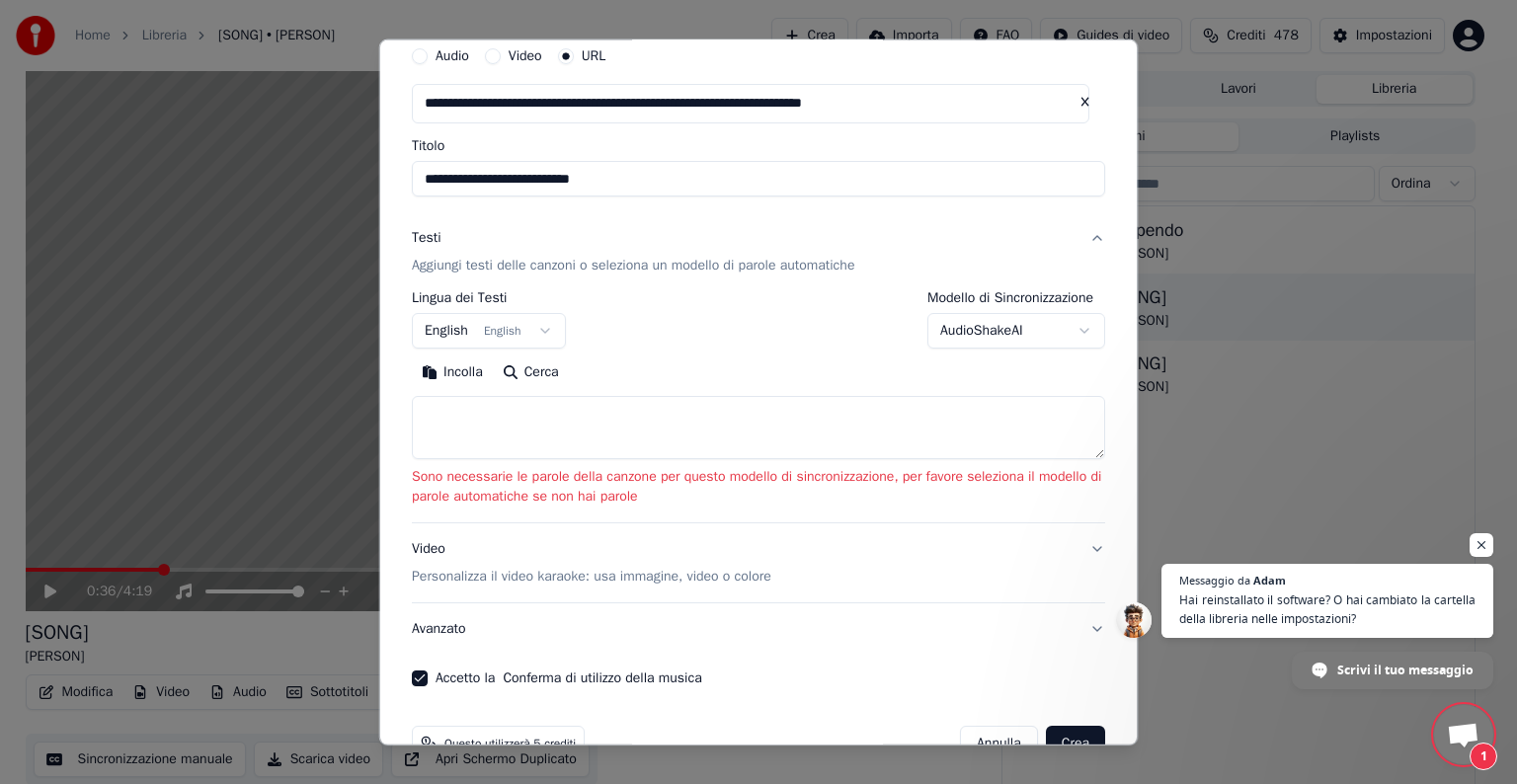 click on "Cerca" at bounding box center [530, 372] 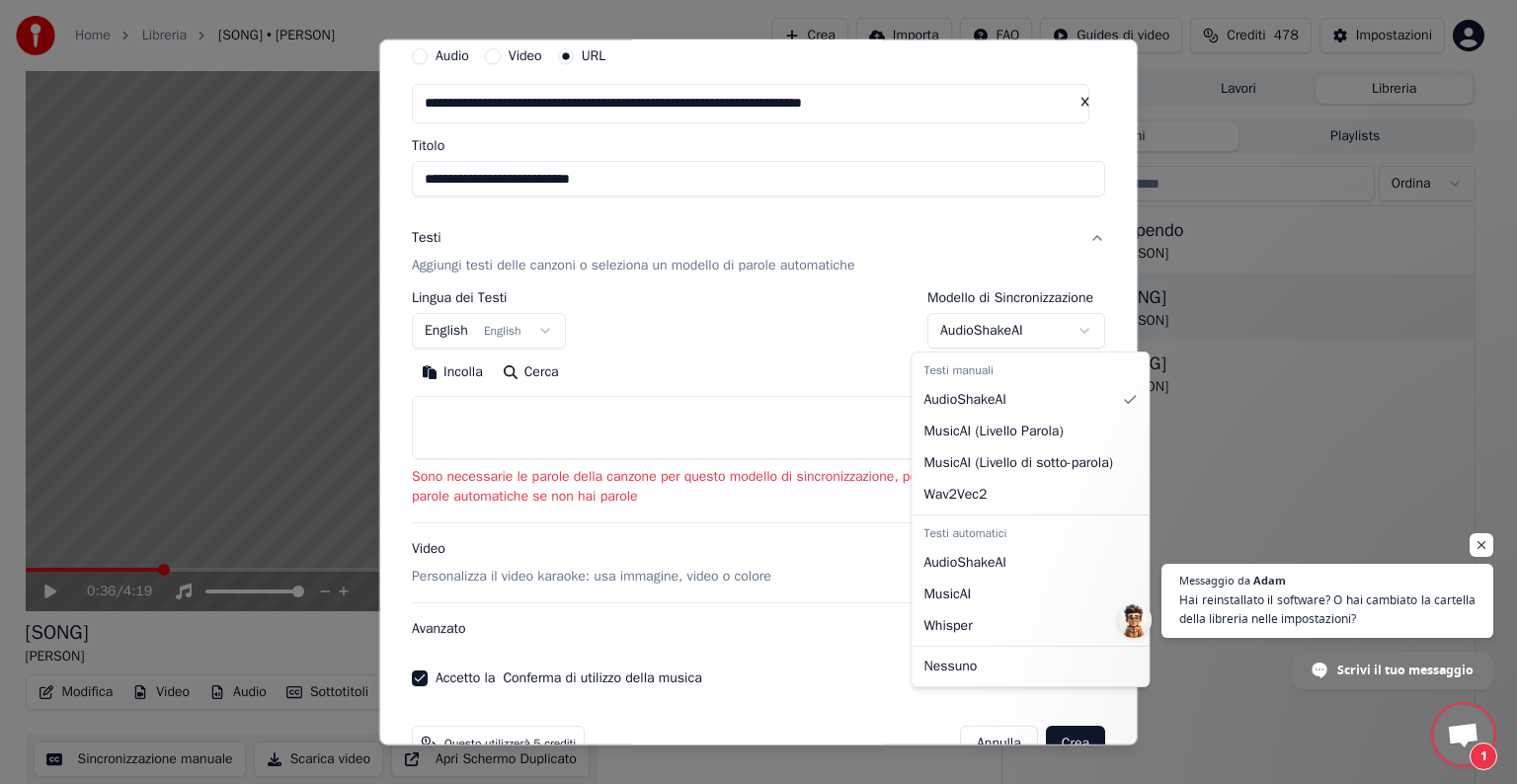 click on "Home Libreria [SONG] • [PERSON] Crea Importa FAQ Guides di video Crediti 478 Impostazioni 0:36  /  4:19 [SONG] [PERSON] BPM 168 Tonalità A Modifica Video Audio Sottotitoli Scarica Libreria cloud Sincronizzazione manuale Scarica video Apri Schermo Duplicato Coda ( 1 ) Lavori Libreria Canzoni Playlists Ordina Stupendo [PERSON] [SONG] • [PERSON] [SONG] Conversazione Adam da Youka Desktop Altri canali Continua su Email Rete assente. Riconnessione in corso... Nessun messaggio può essere ricevuto o inviato per ora. Youka Desktop Ciao! Come posso aiutarti?  [DAY], [DATE] [MONTH] ho aggiornato il sofware mi è sparita la libreria con tutte le canzoni [DATE] [DAY], [DATE] [MONTH] ciao [DATE] [DAY], [DATE] [MONTH] Adam Hai reinstallato il software? O hai cambiato la cartella della libreria nelle impostazioni? [DATE] Invia un file Inserisci una emoji Invia un file Registra un messaggio audio We run on Crisp Messaggio da 1" at bounding box center (750, 392) 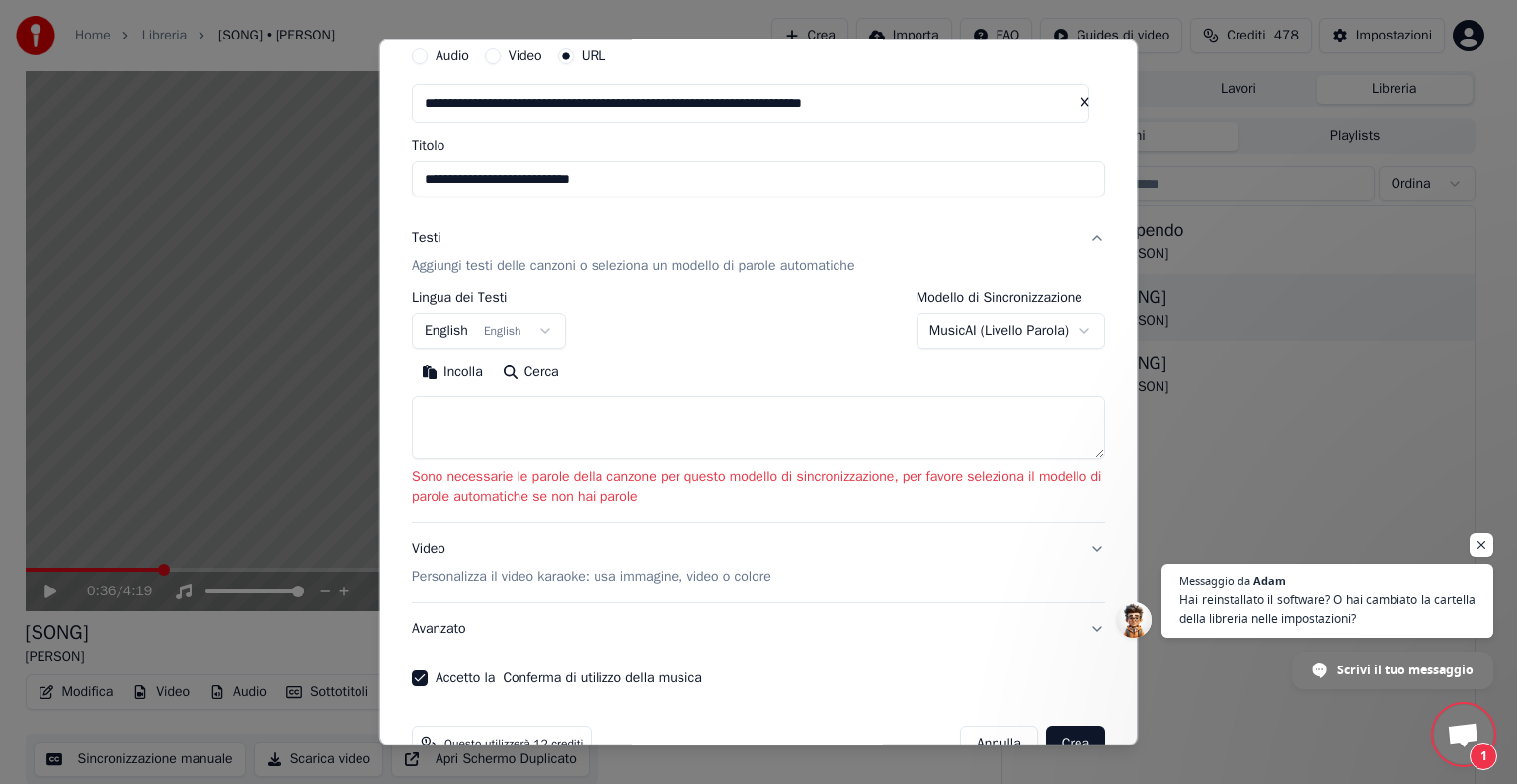 click on "Cerca" at bounding box center [530, 372] 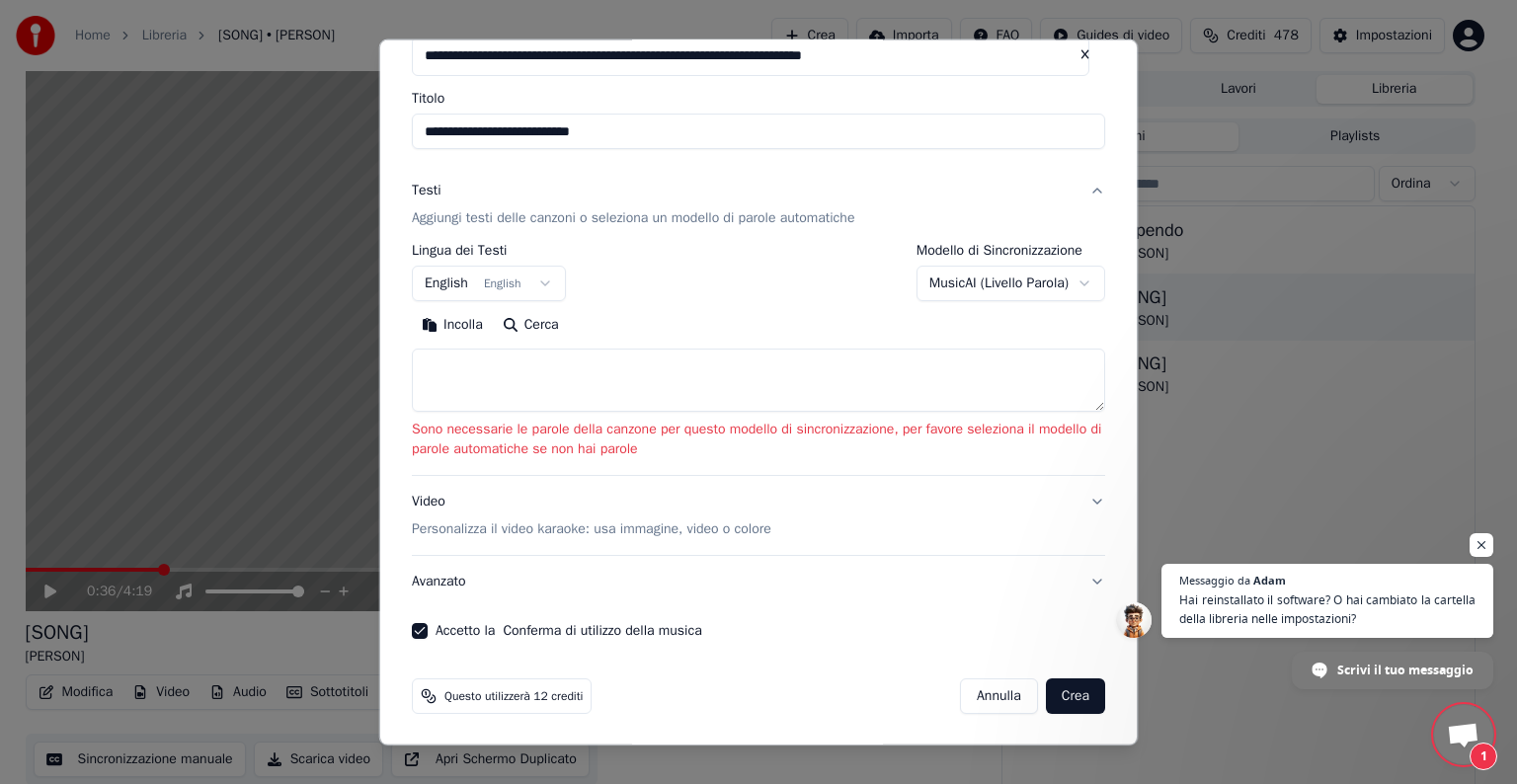 click at bounding box center (758, 380) 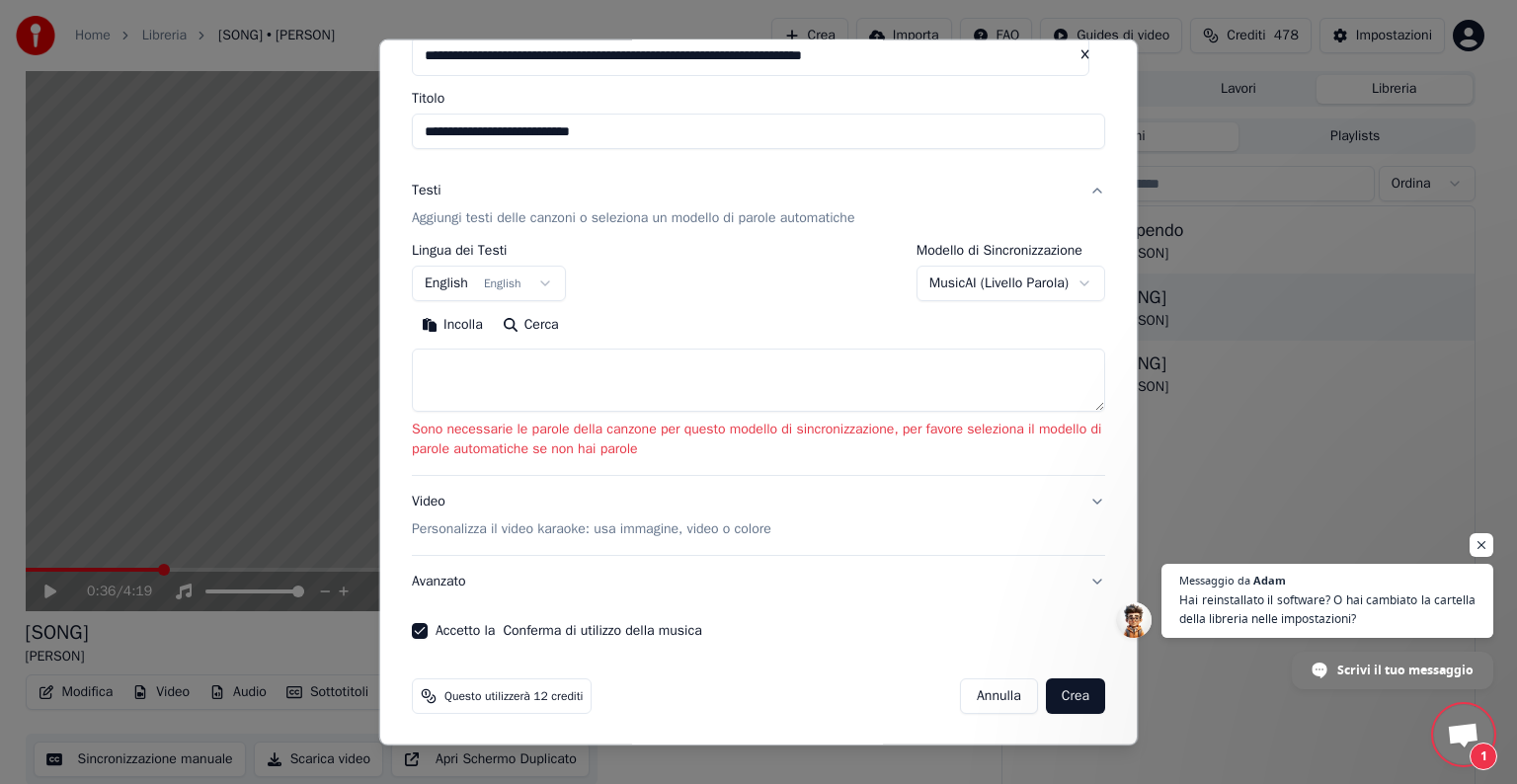 click on "Incolla" at bounding box center [452, 325] 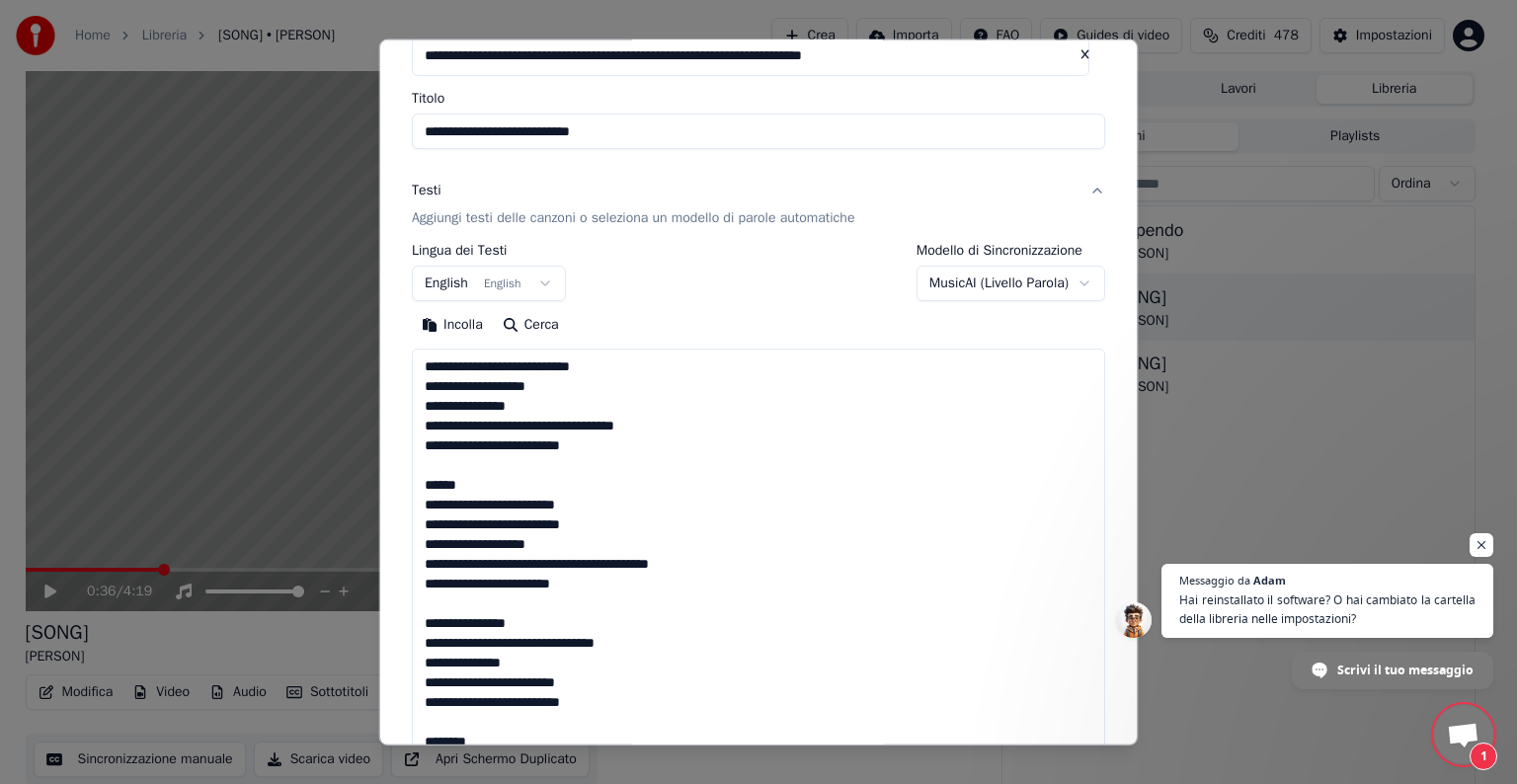 scroll, scrollTop: 77, scrollLeft: 0, axis: vertical 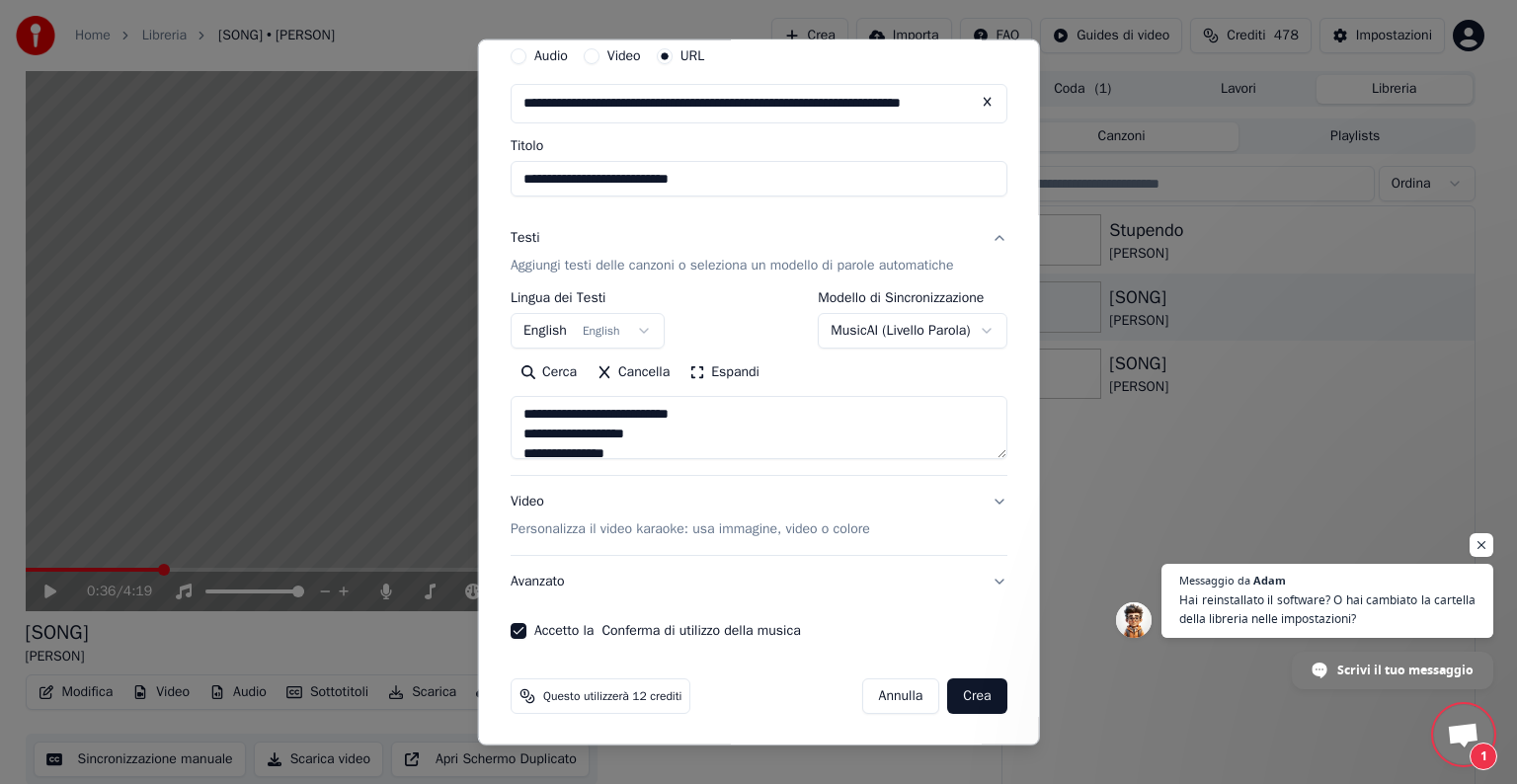 paste on "**********" 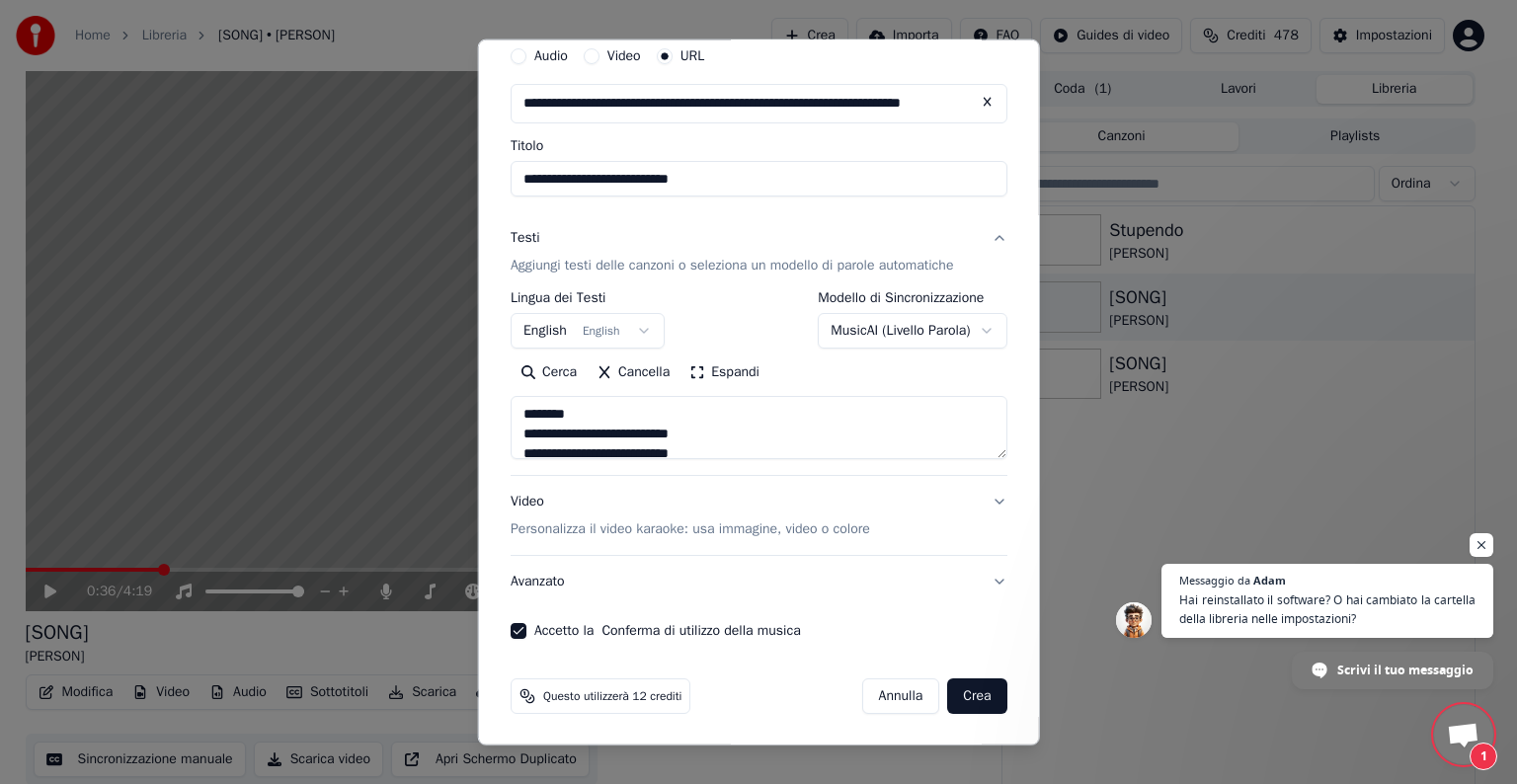 scroll, scrollTop: 4, scrollLeft: 0, axis: vertical 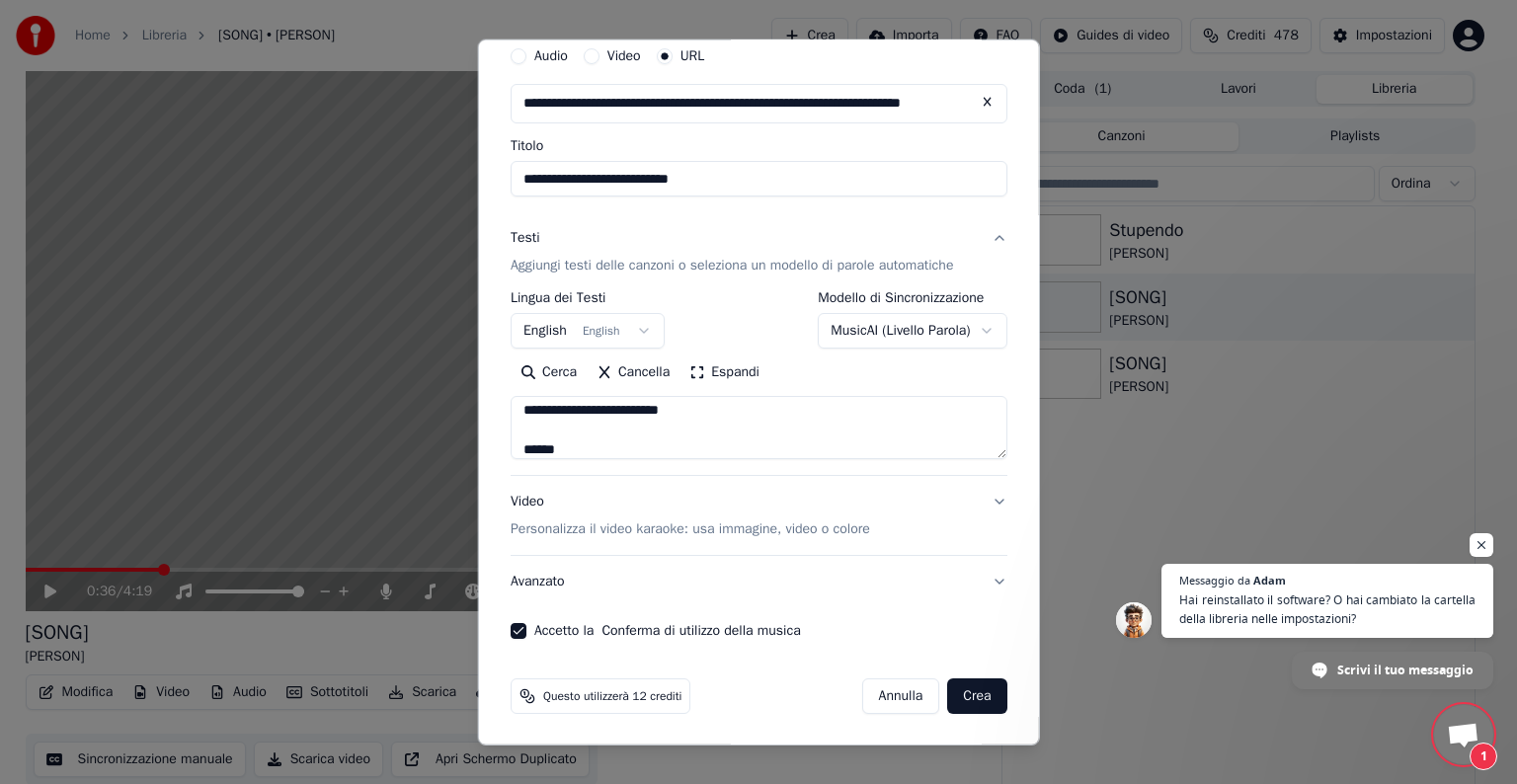click on "**********" at bounding box center (758, 428) 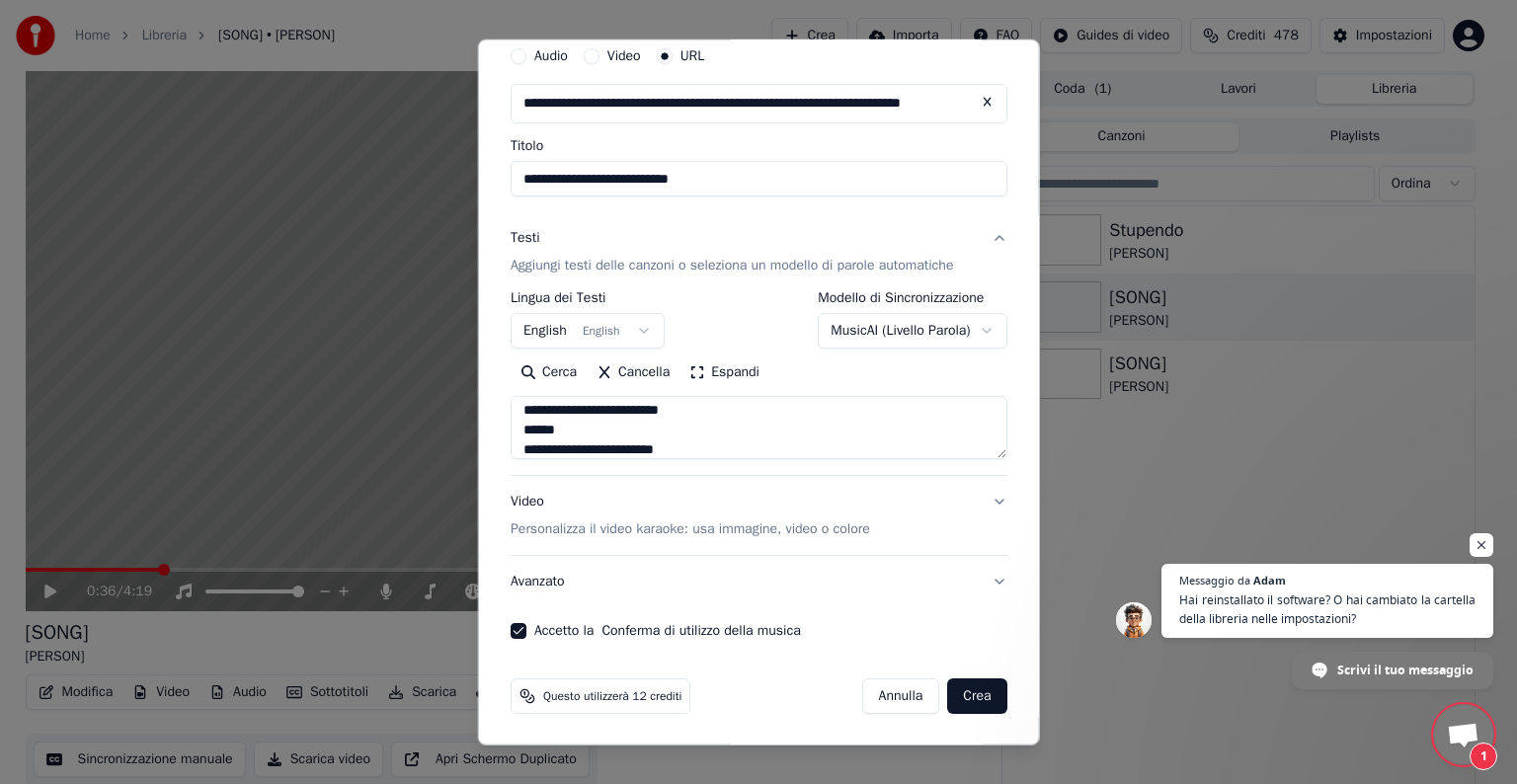 type on "**********" 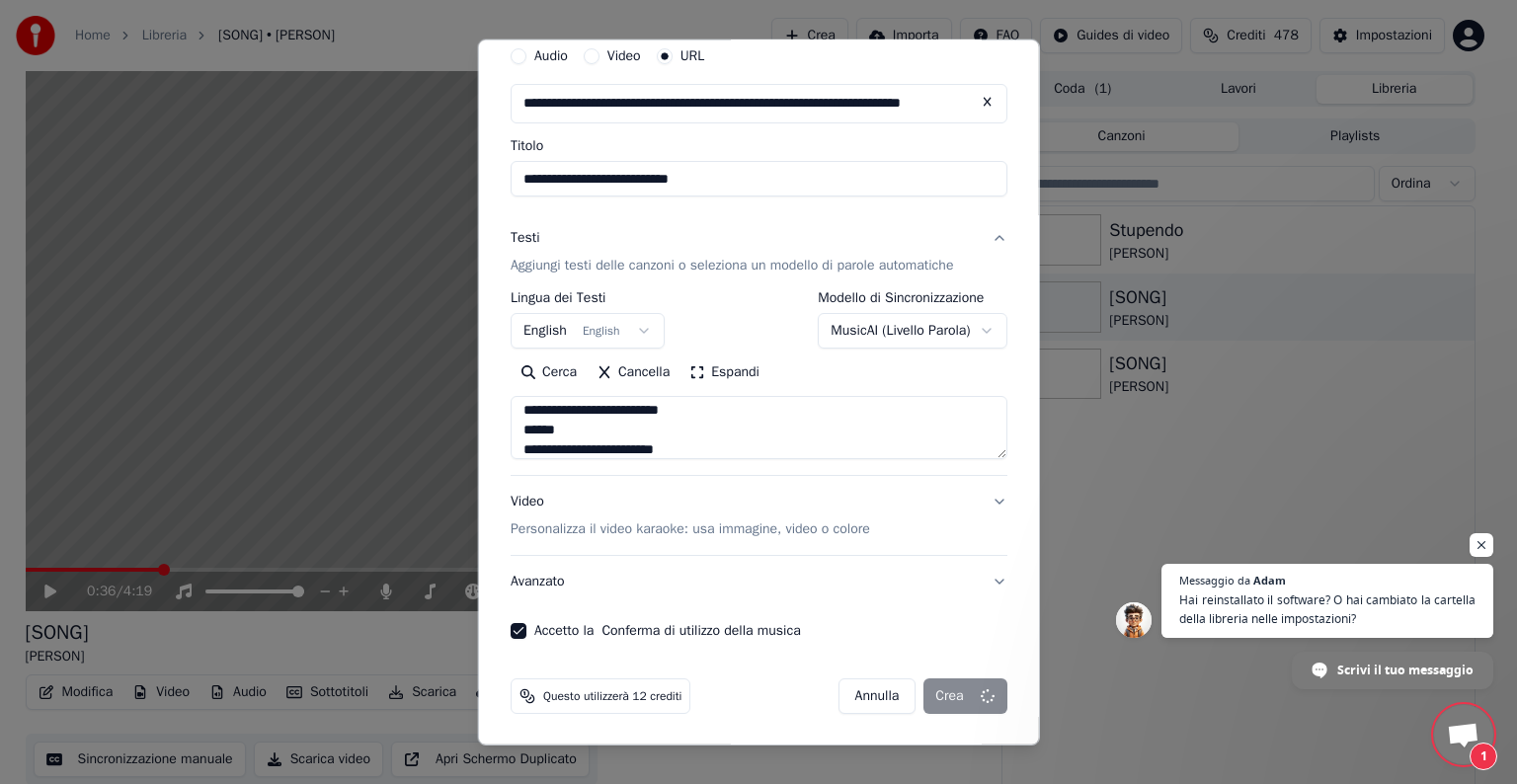 select on "**********" 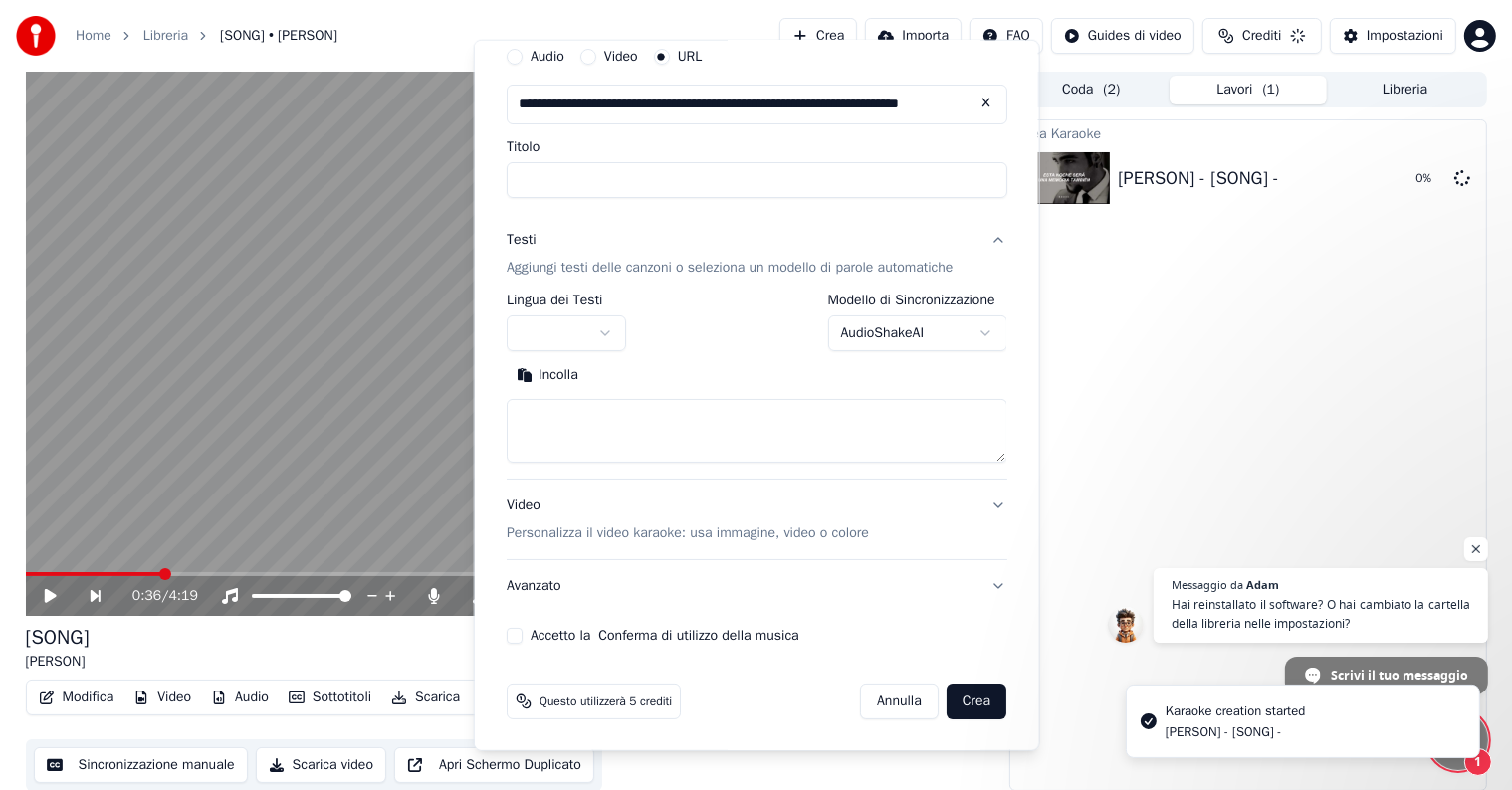 scroll, scrollTop: 0, scrollLeft: 0, axis: both 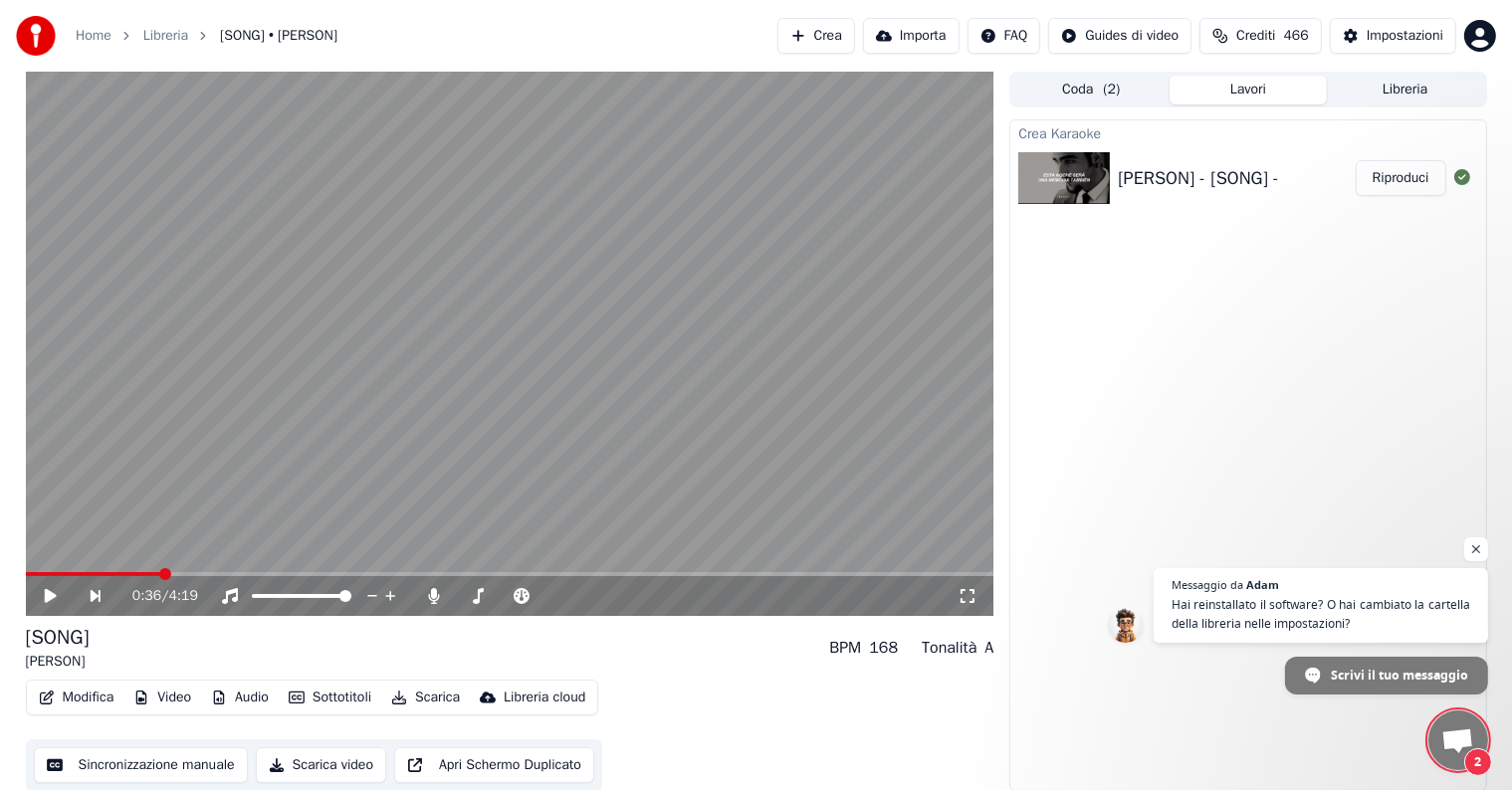 click on "Riproduci" at bounding box center (1401, 178) 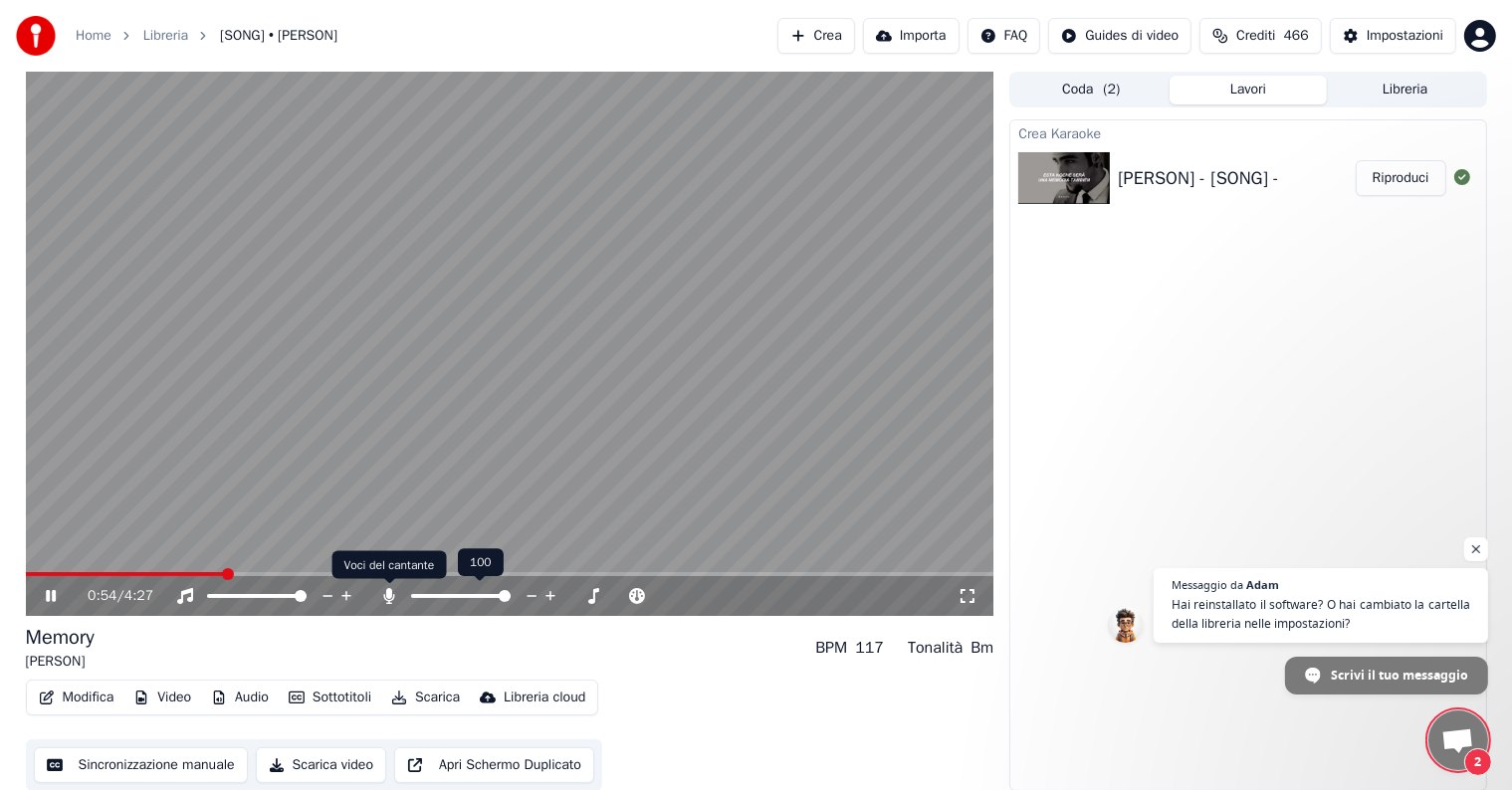click 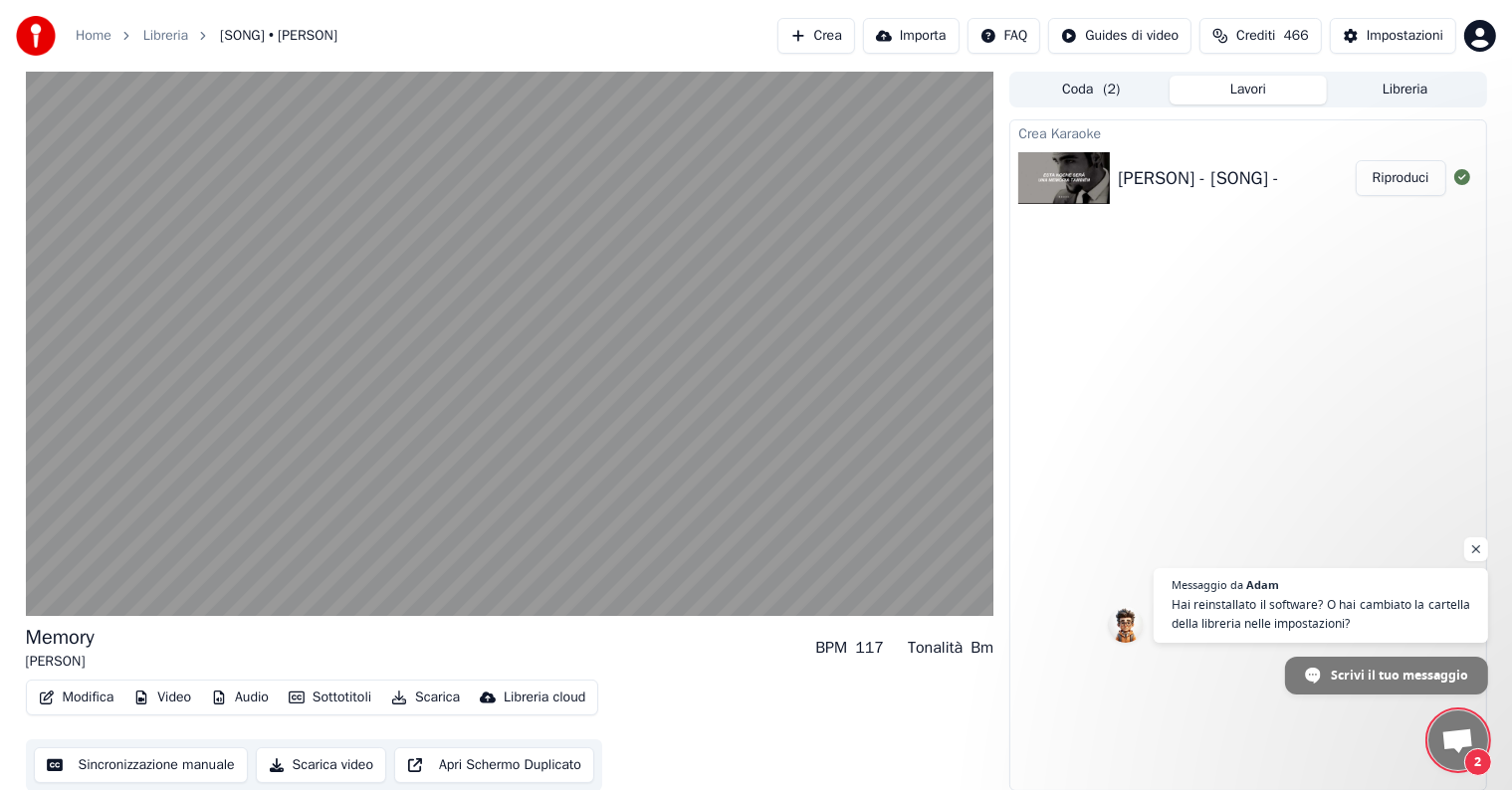 click on "Scarica video" at bounding box center (321, 765) 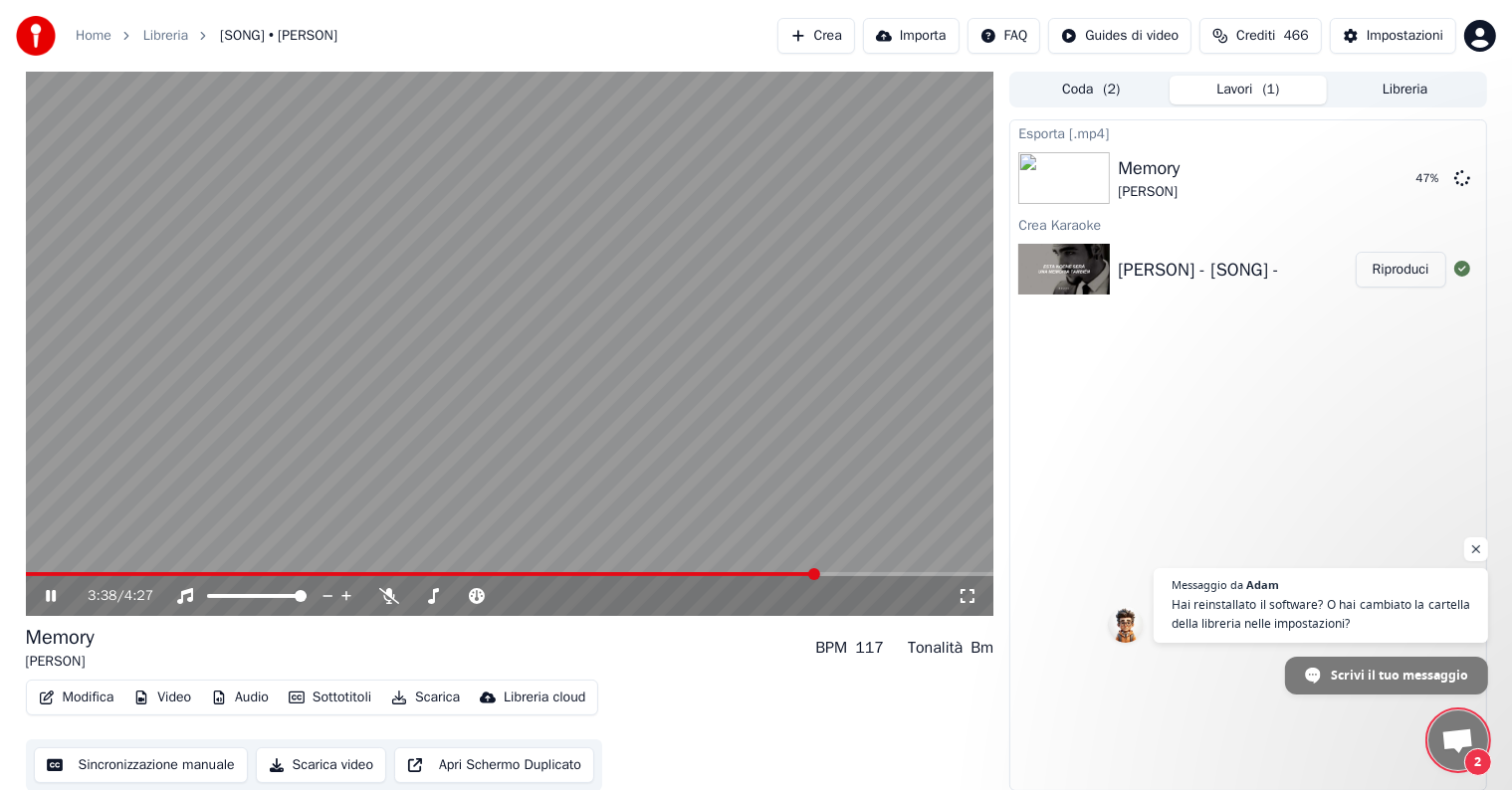 click on "3:38  /  4:27" at bounding box center [510, 596] 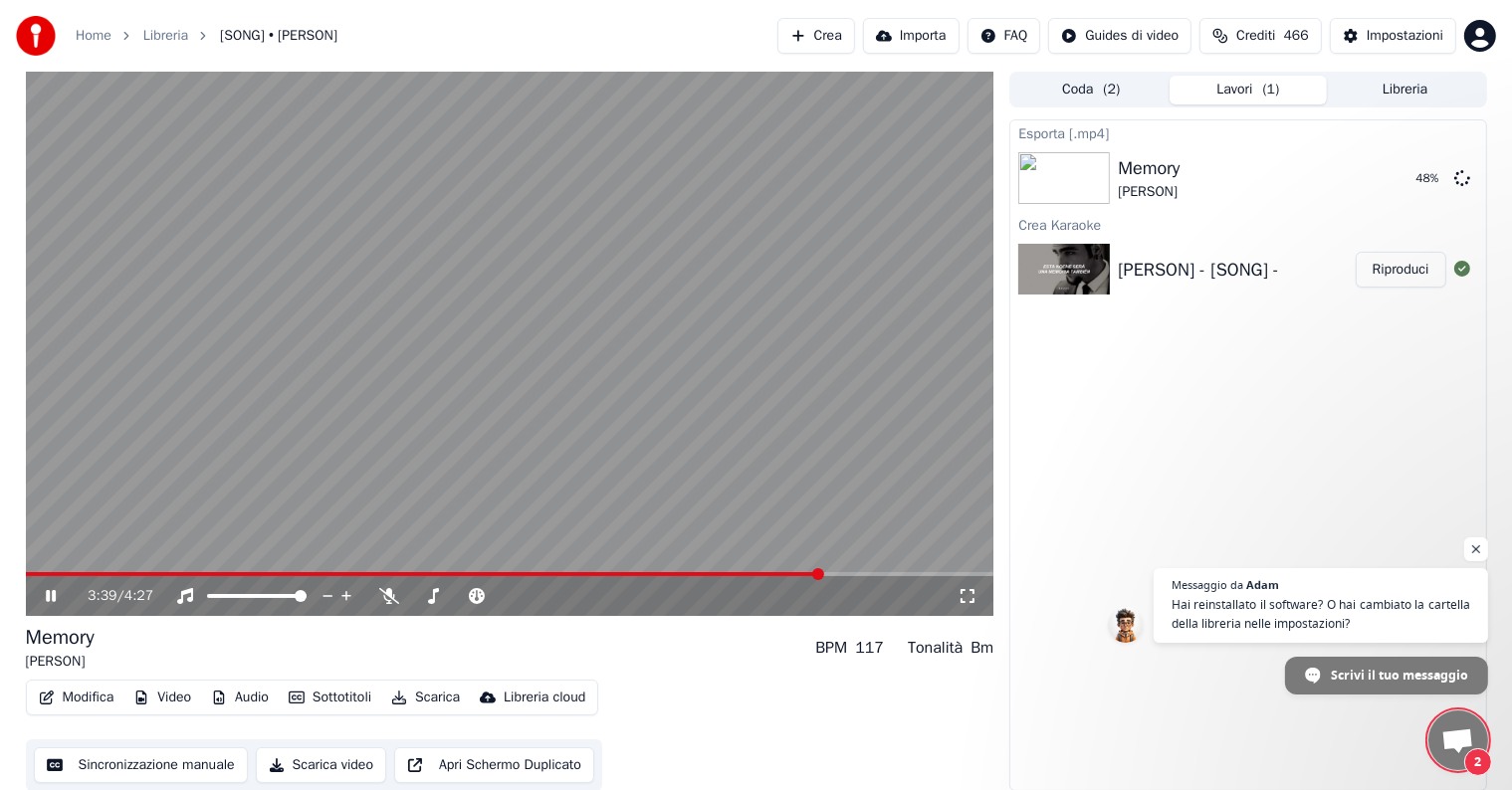 click 